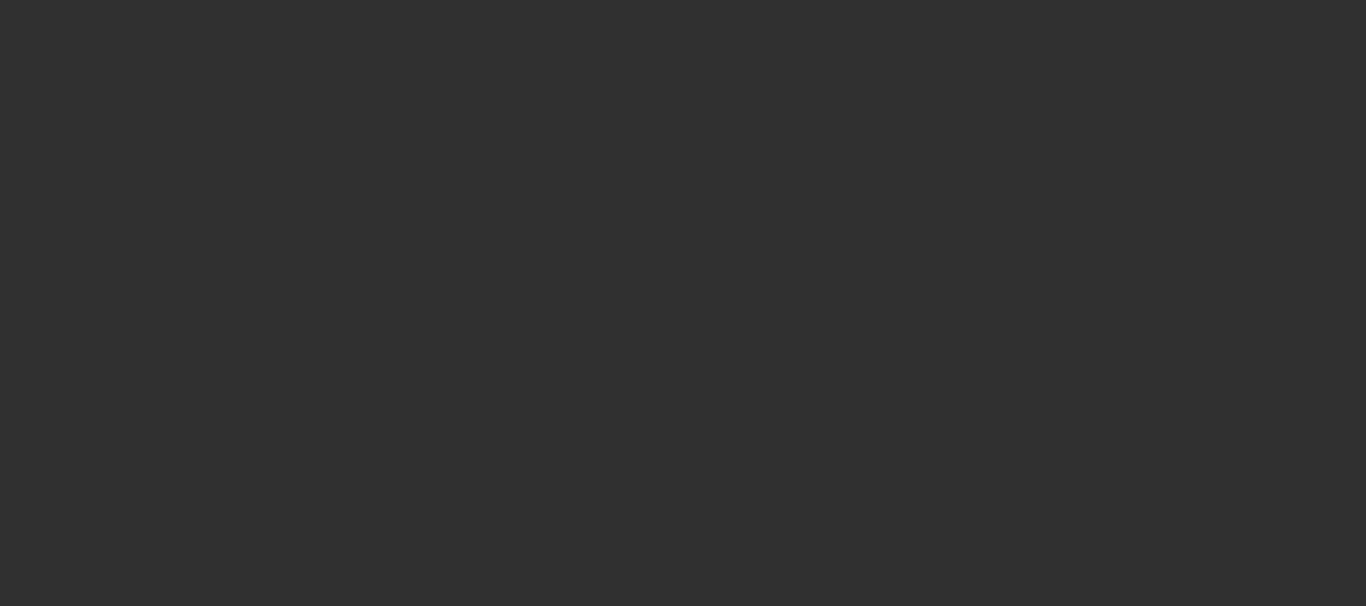 scroll, scrollTop: 0, scrollLeft: 0, axis: both 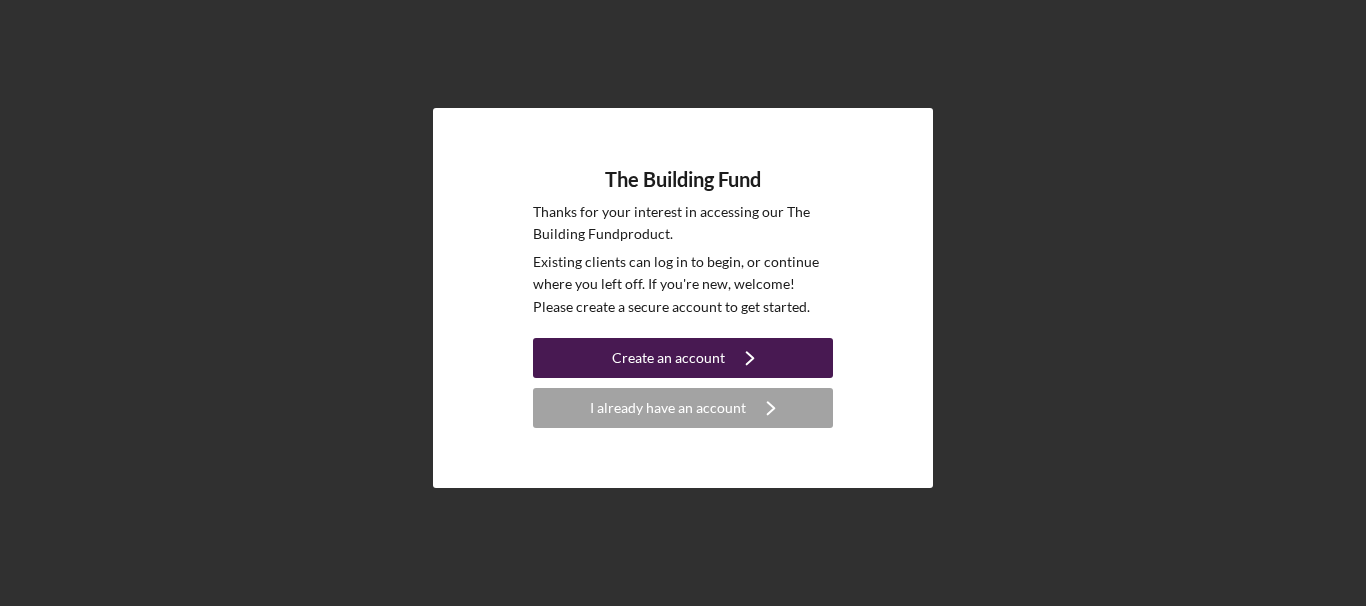 click on "Create an account" at bounding box center (668, 358) 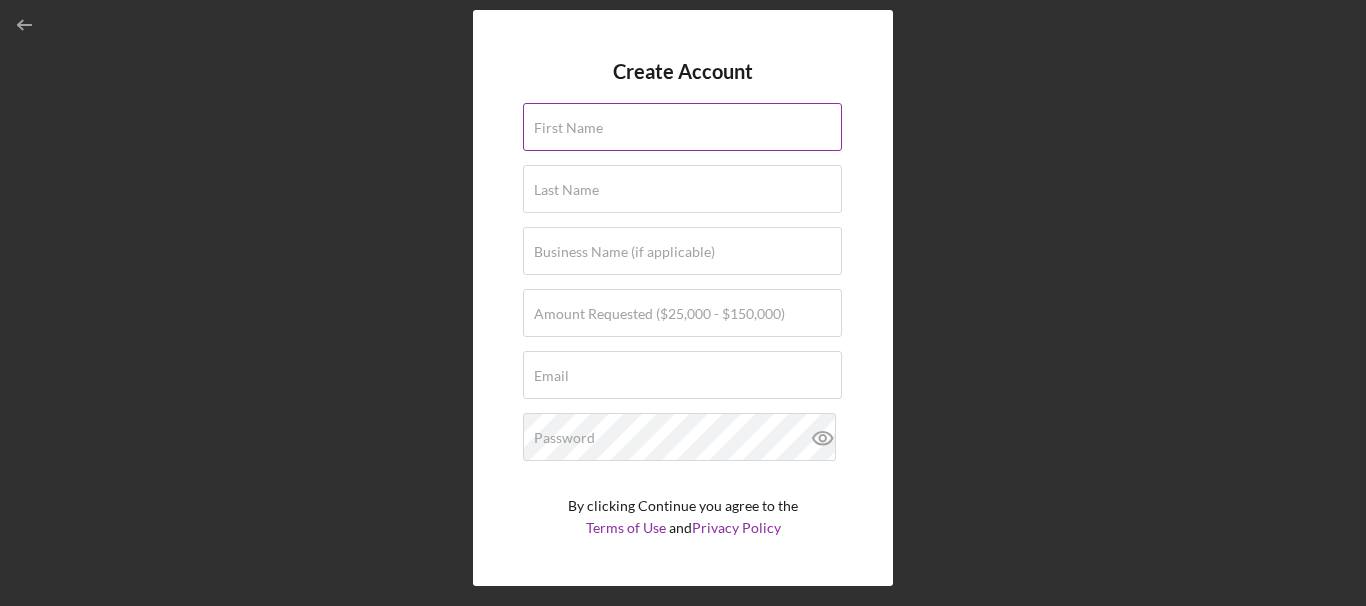 click on "First Name" at bounding box center (682, 127) 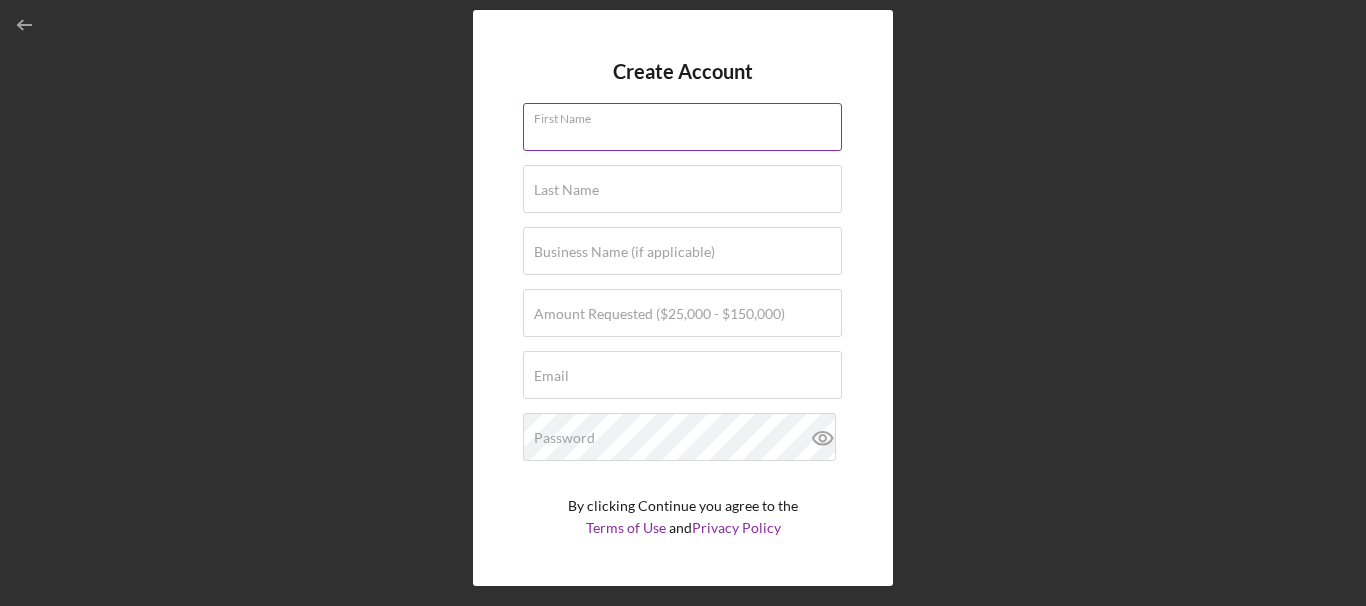 click on "First Name" at bounding box center (683, 128) 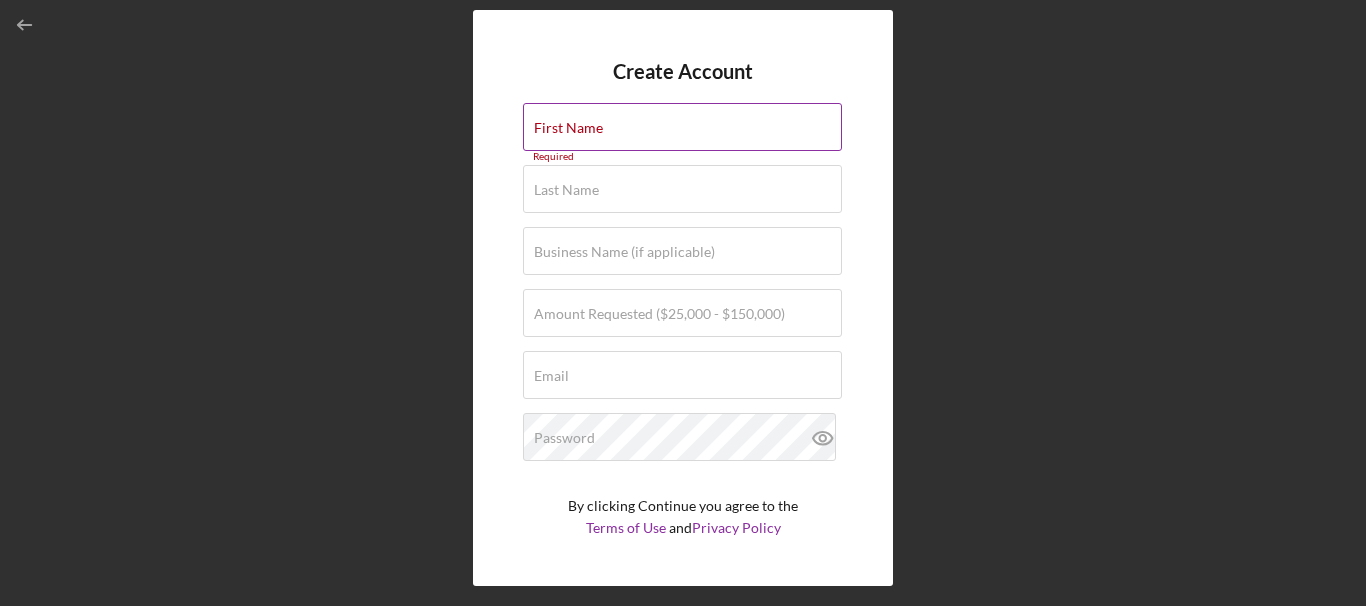 click on "First Name" at bounding box center (568, 128) 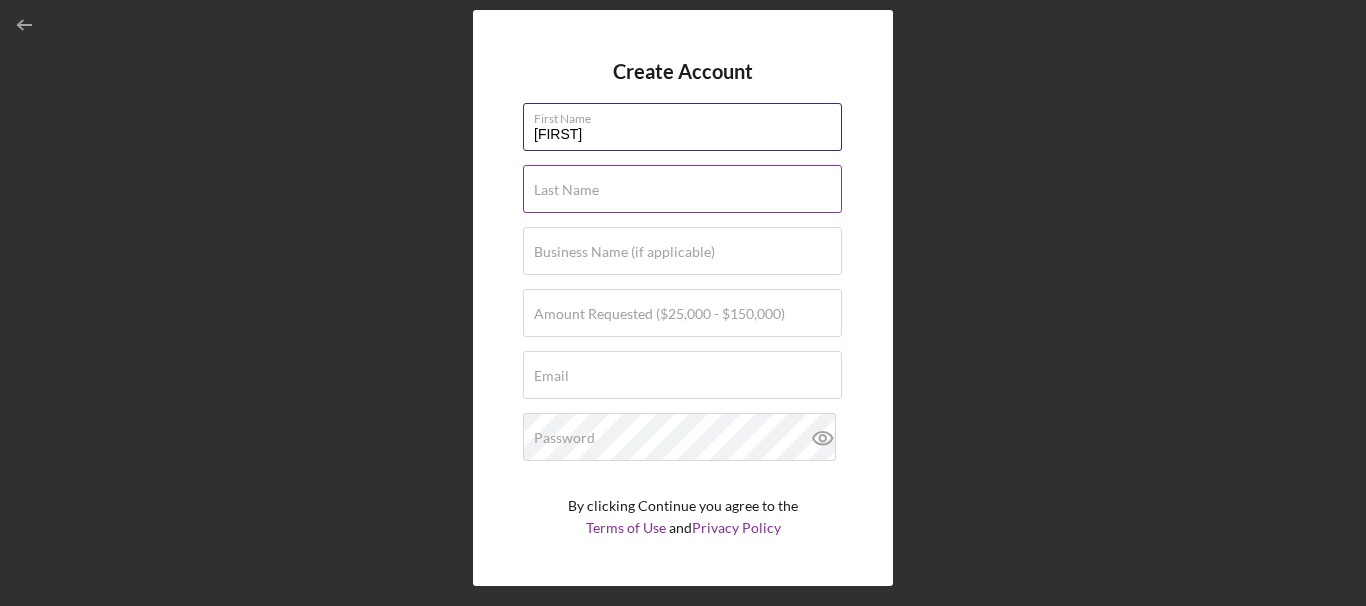 type on "[FIRST]" 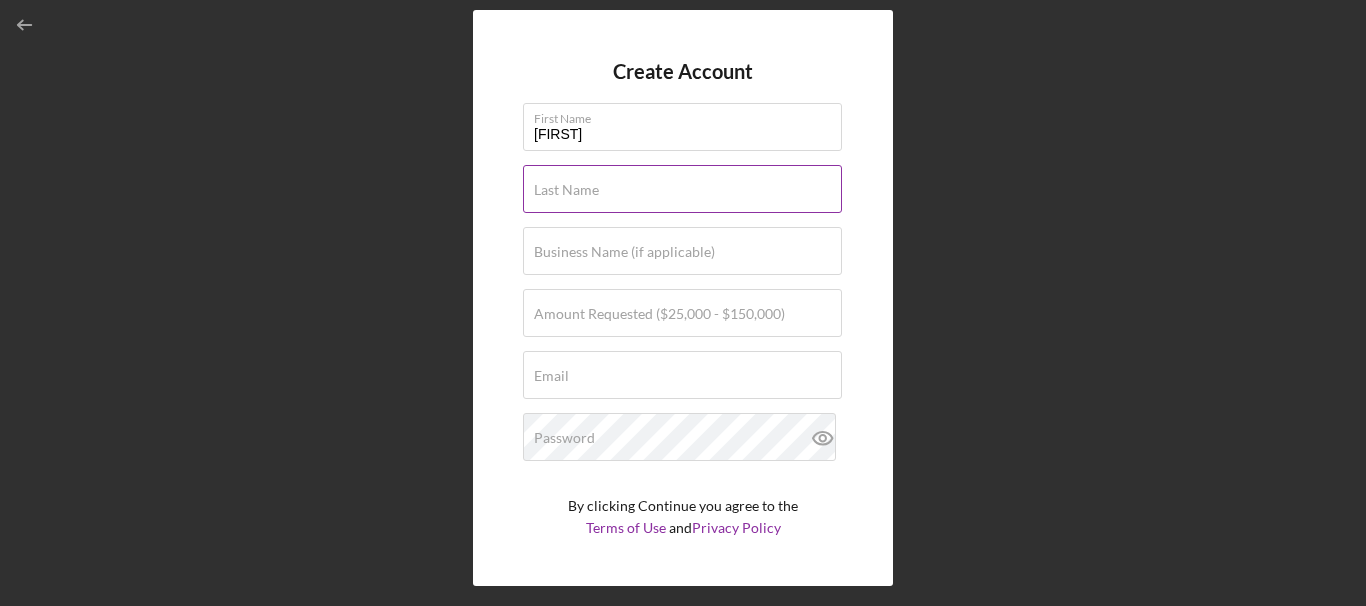 click on "Last Name" at bounding box center (566, 190) 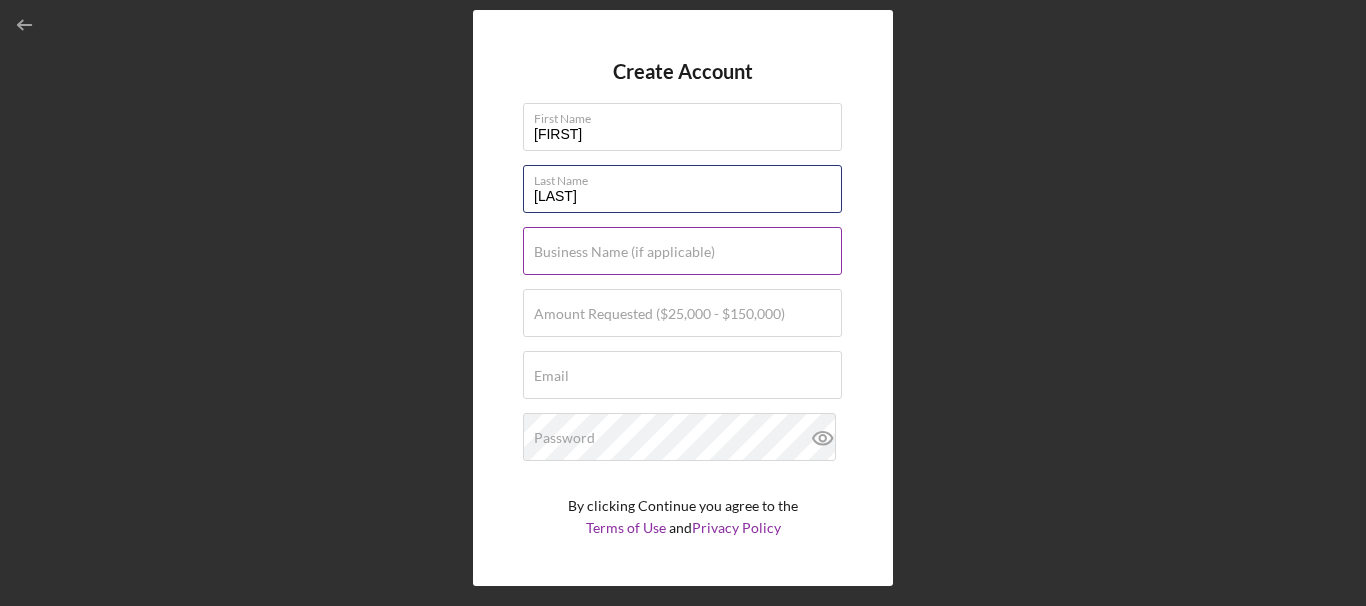 type on "[LAST]" 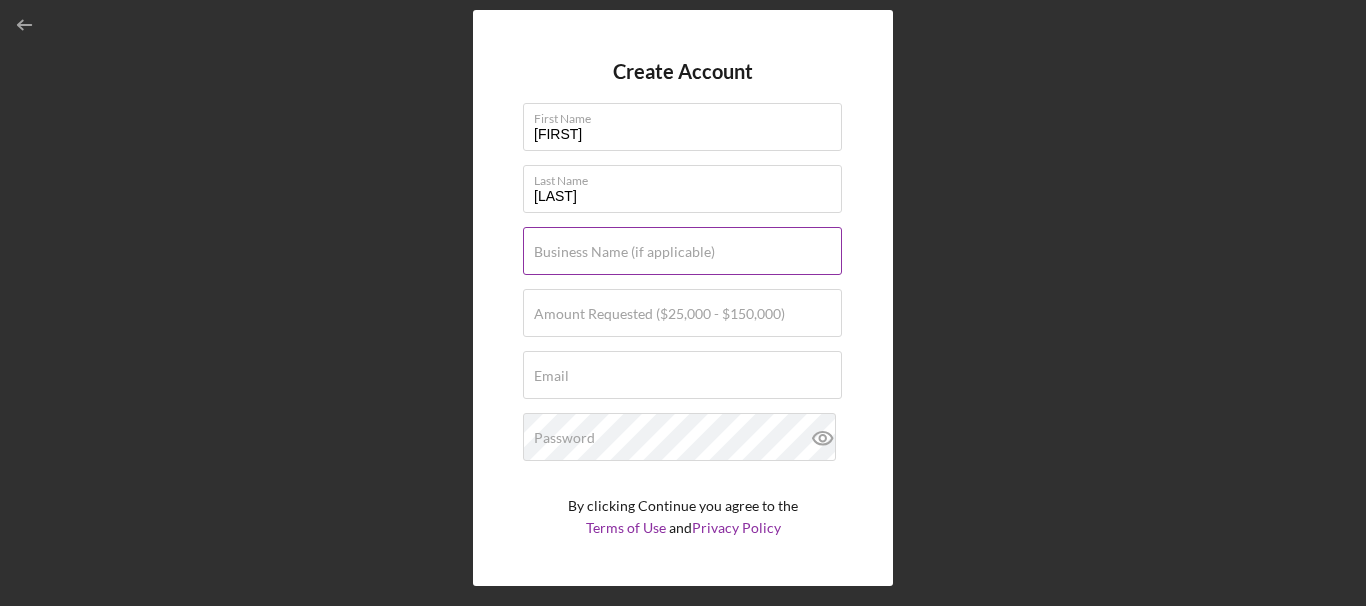 click on "Business Name (if applicable)" at bounding box center [624, 252] 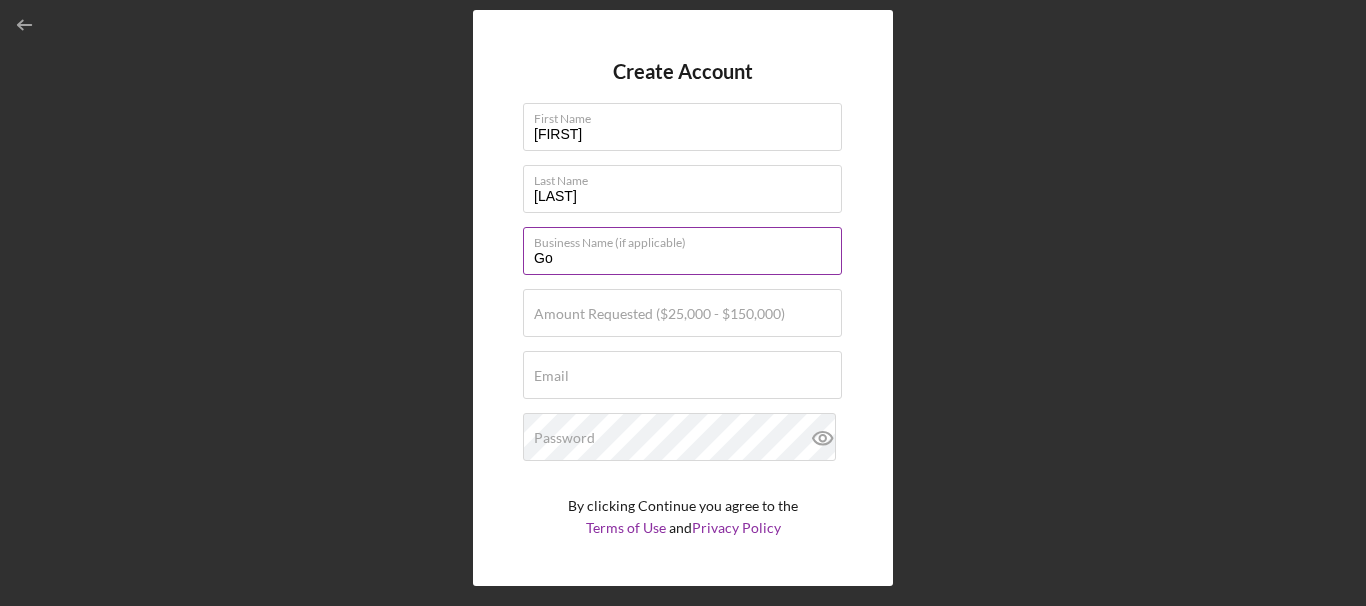 type on "G" 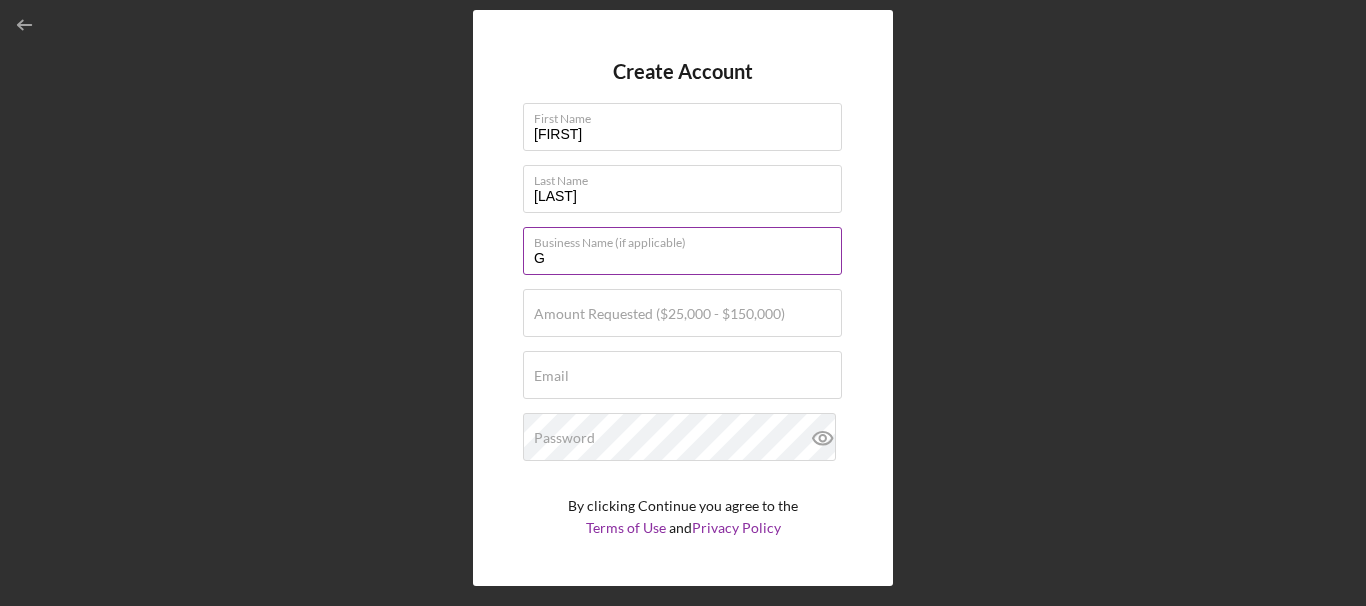 type 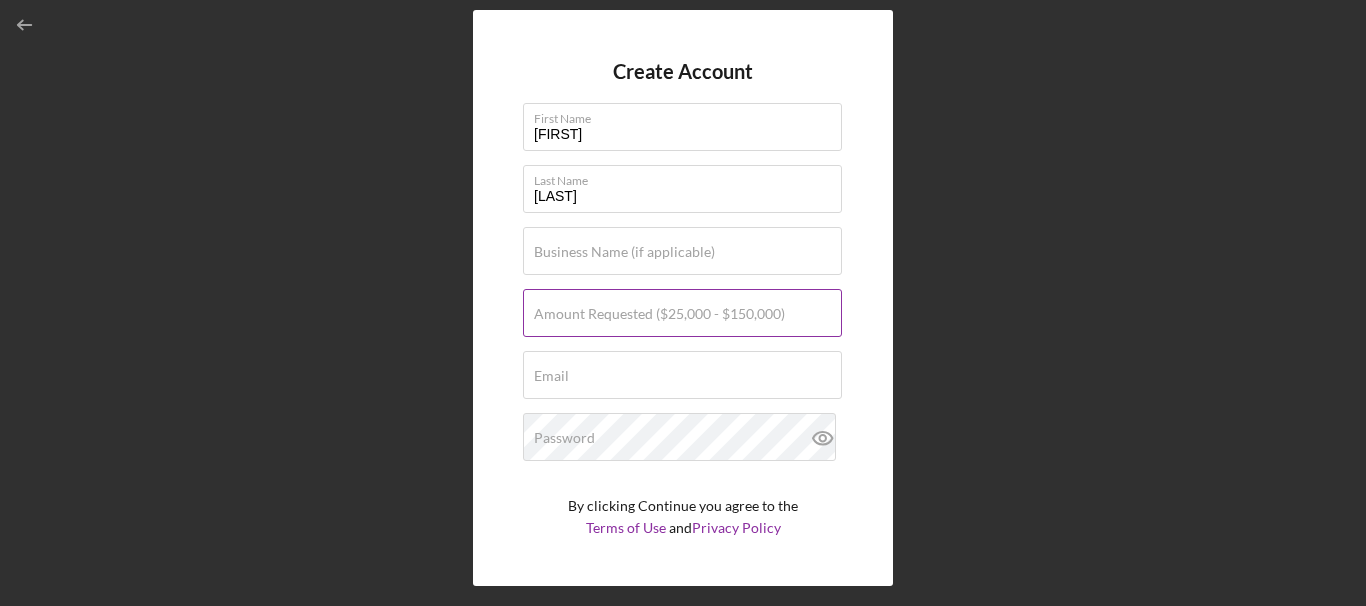 click on "Amount Requested ($25,000 - $150,000)" at bounding box center (659, 314) 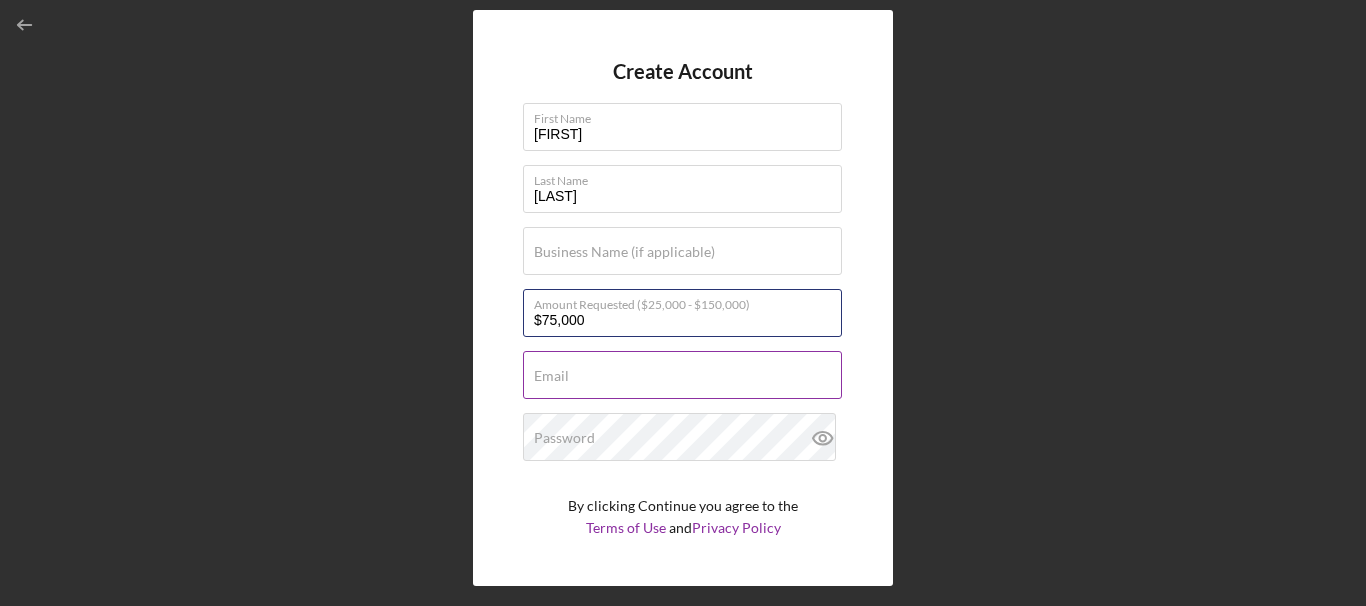 type on "$75,000" 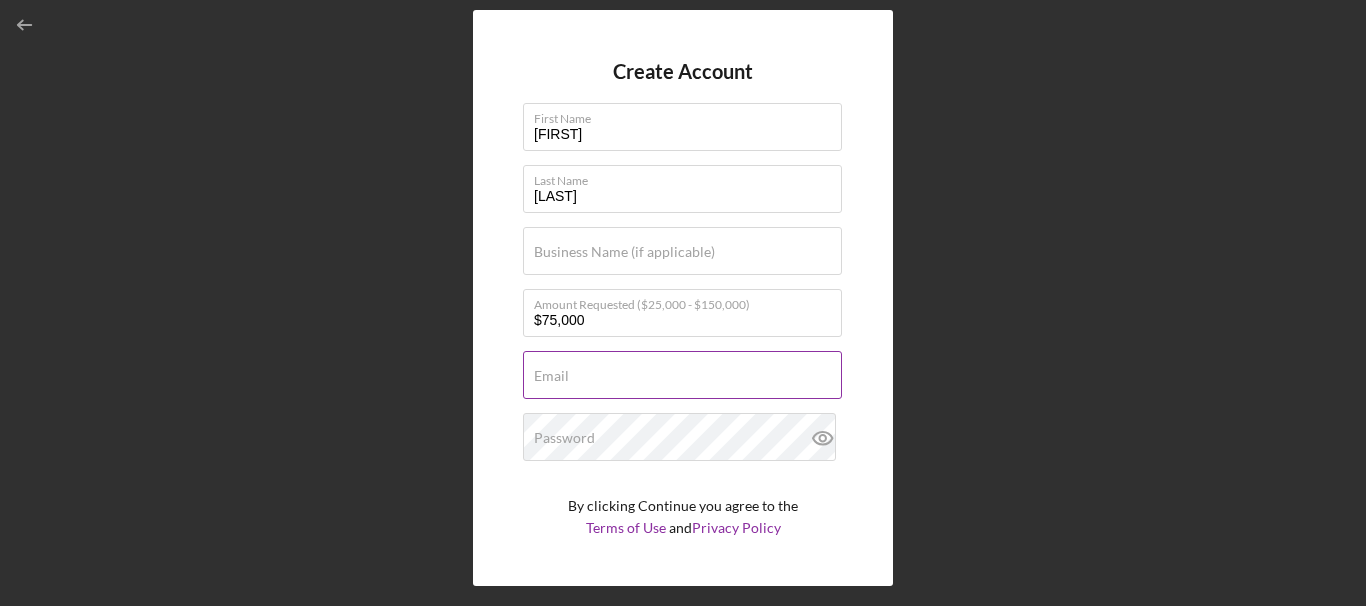 click on "Email Required" at bounding box center [683, 376] 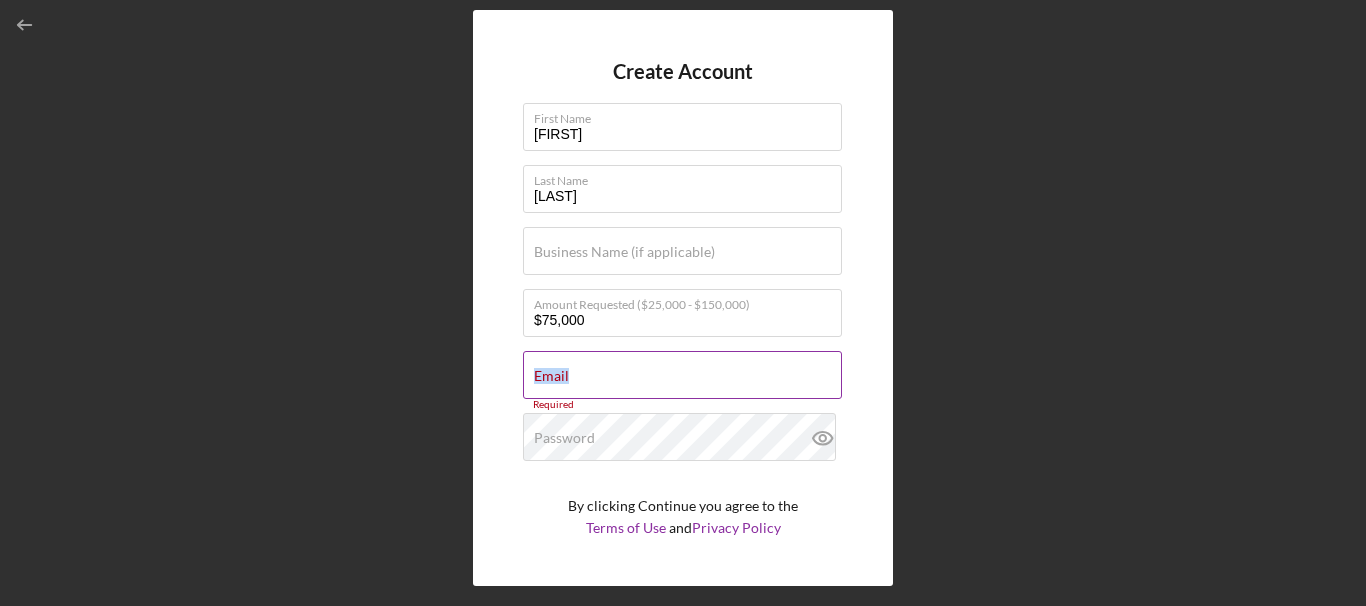 click on "Email Required" at bounding box center [683, 376] 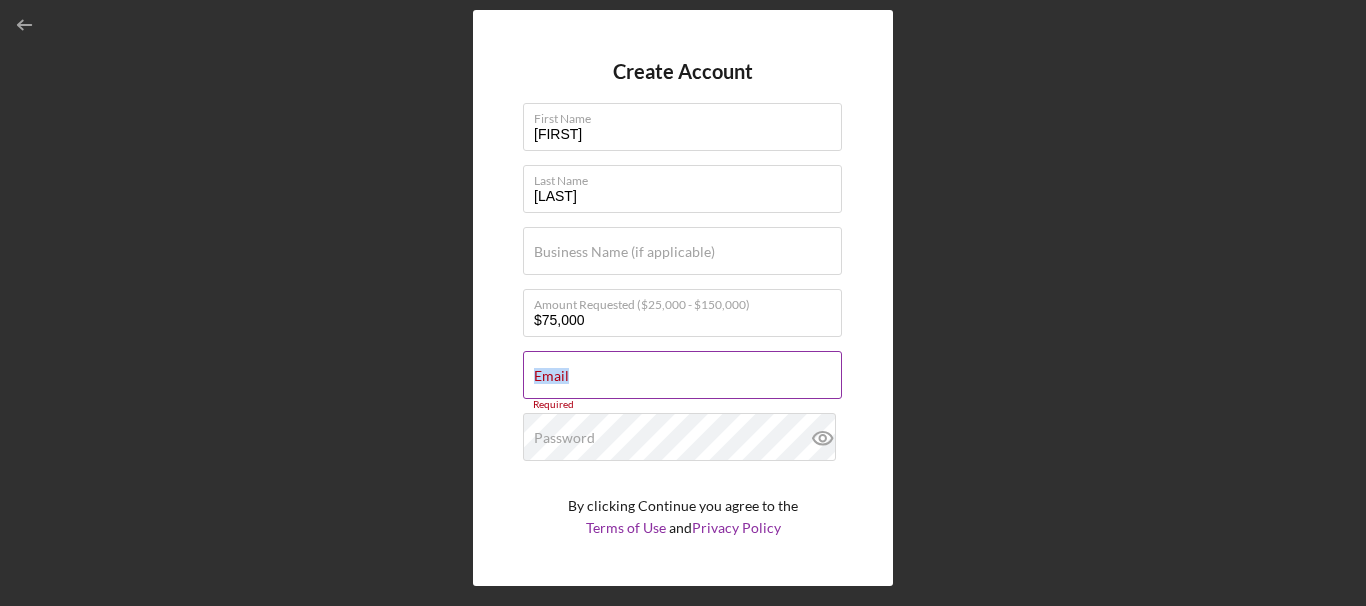 click on "Email" at bounding box center [682, 375] 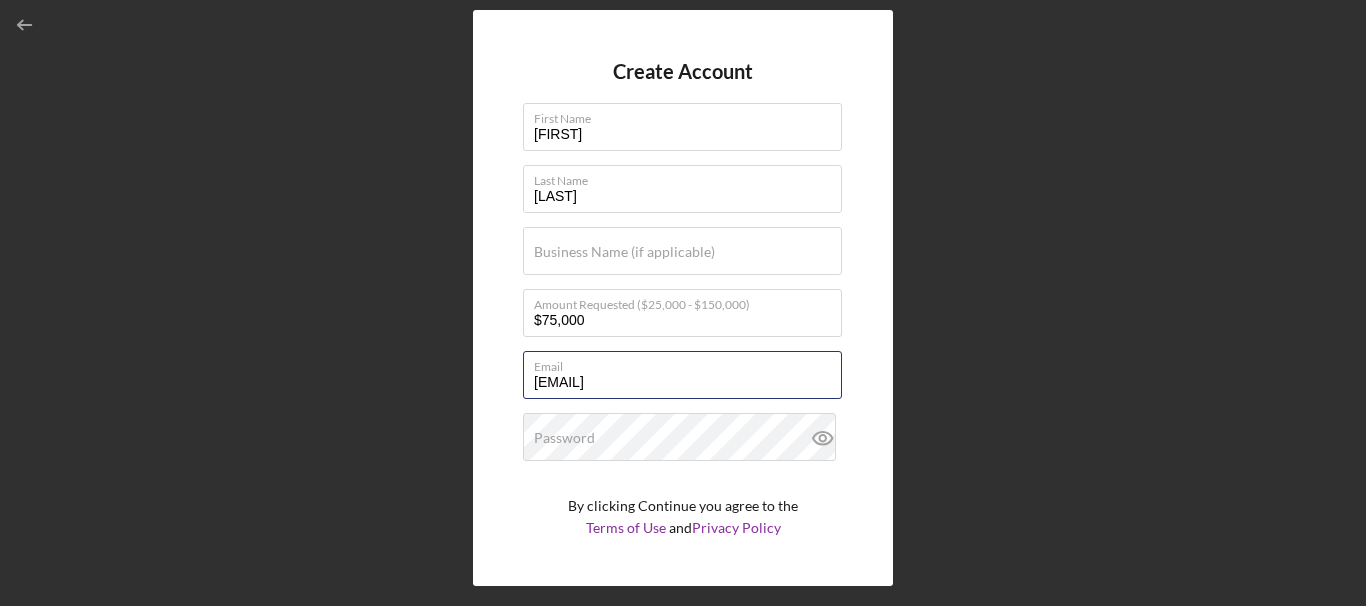 type on "[EMAIL]" 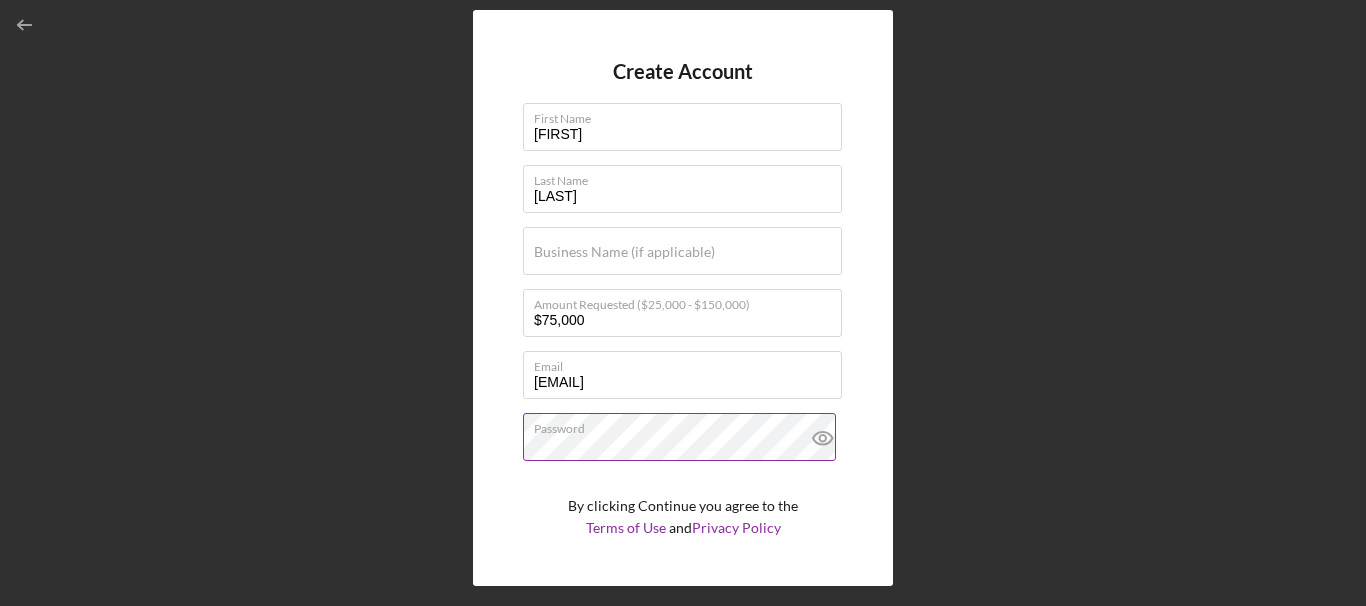 click 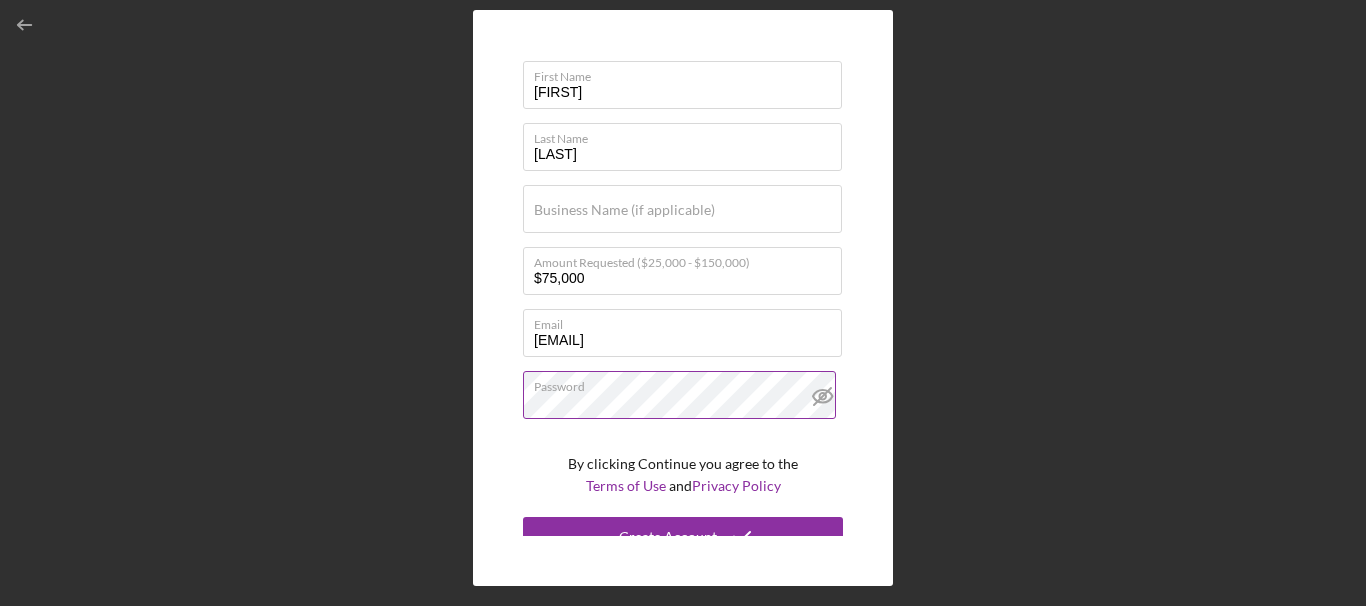 scroll, scrollTop: 50, scrollLeft: 0, axis: vertical 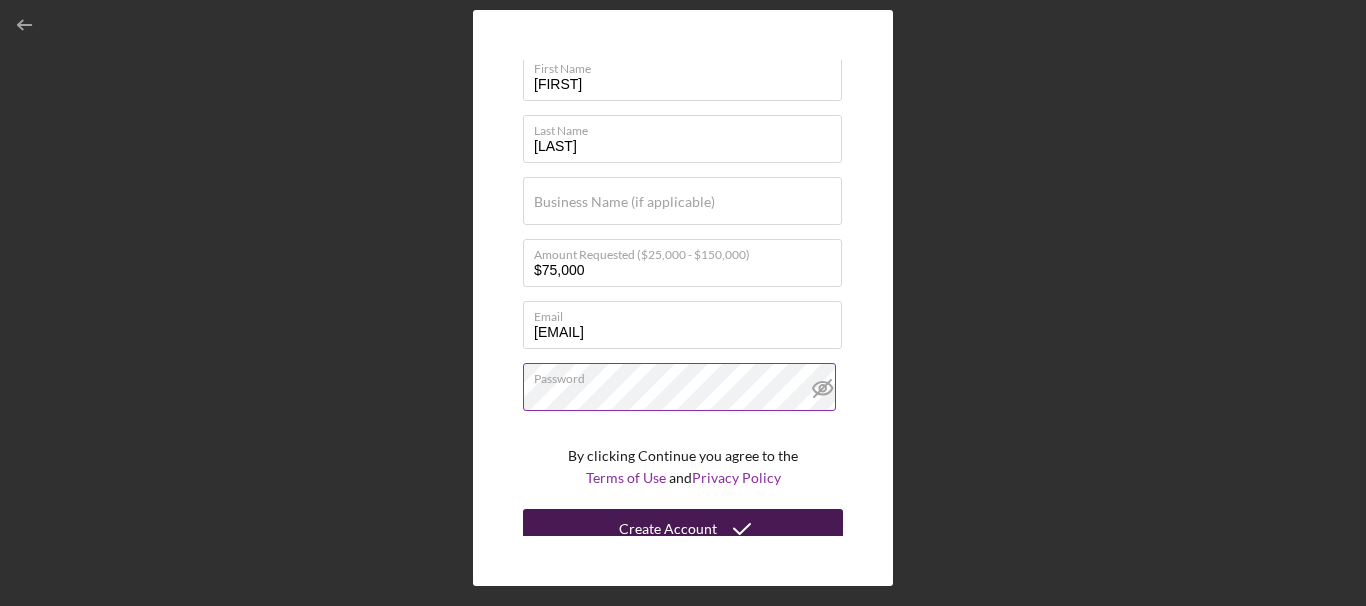 click 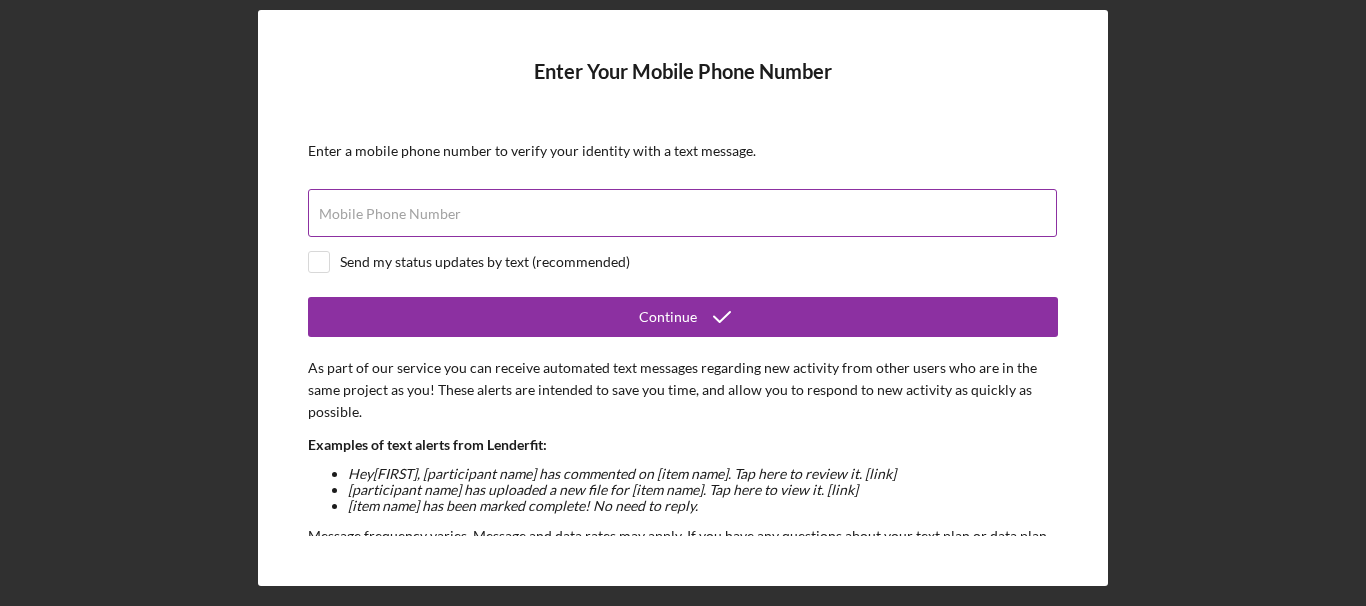 click on "Mobile Phone Number" at bounding box center (390, 214) 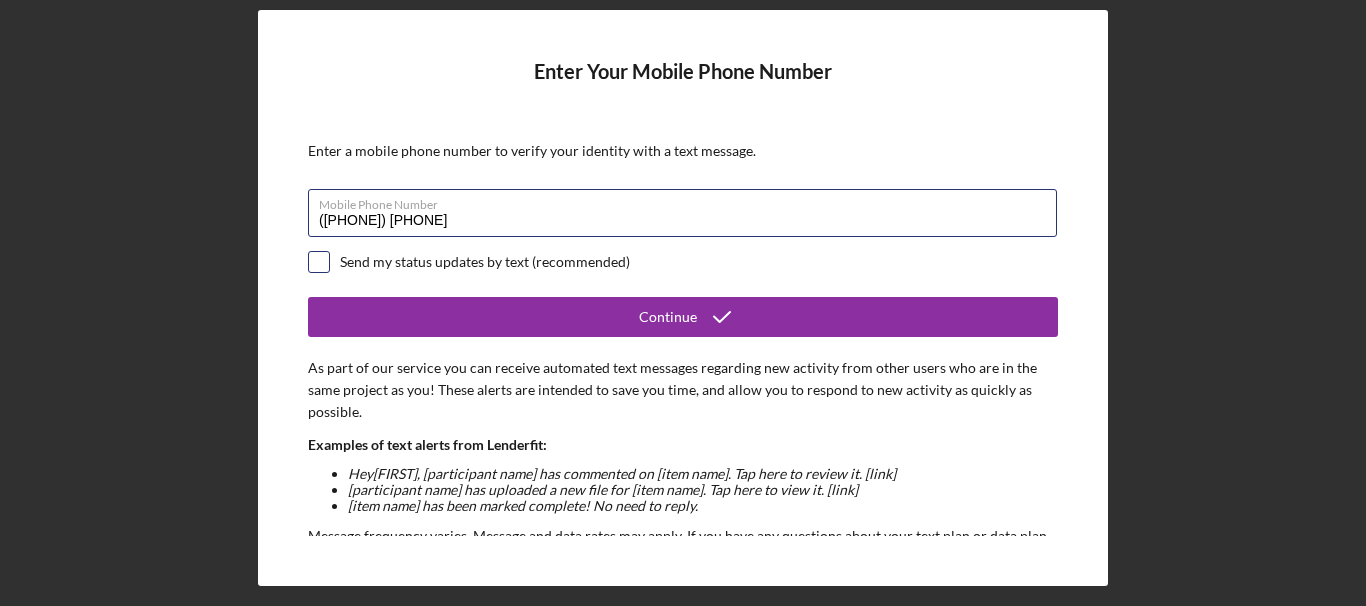 type on "([PHONE]) [PHONE]" 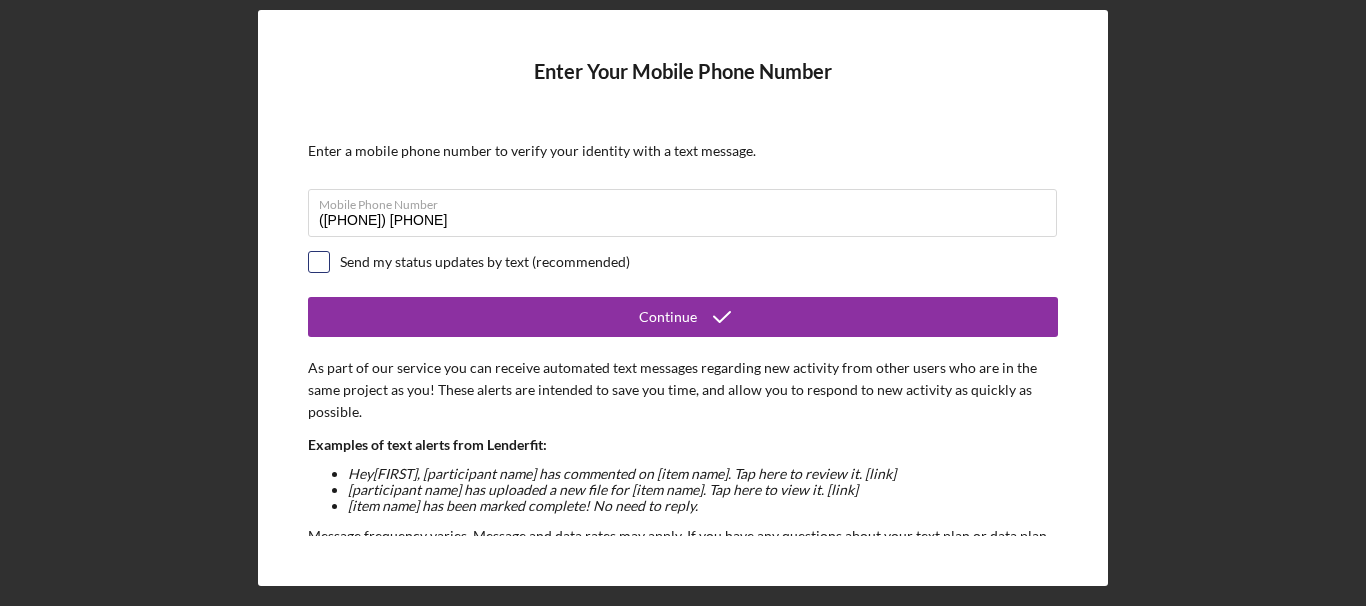 click at bounding box center [319, 262] 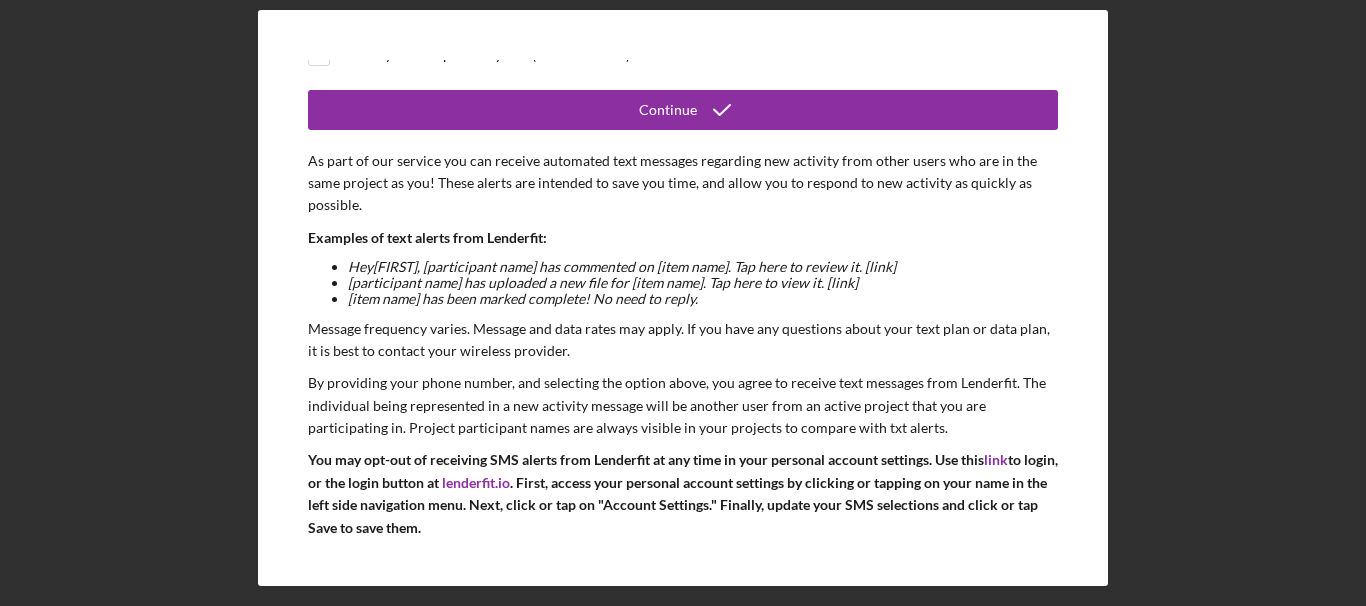 scroll, scrollTop: 252, scrollLeft: 0, axis: vertical 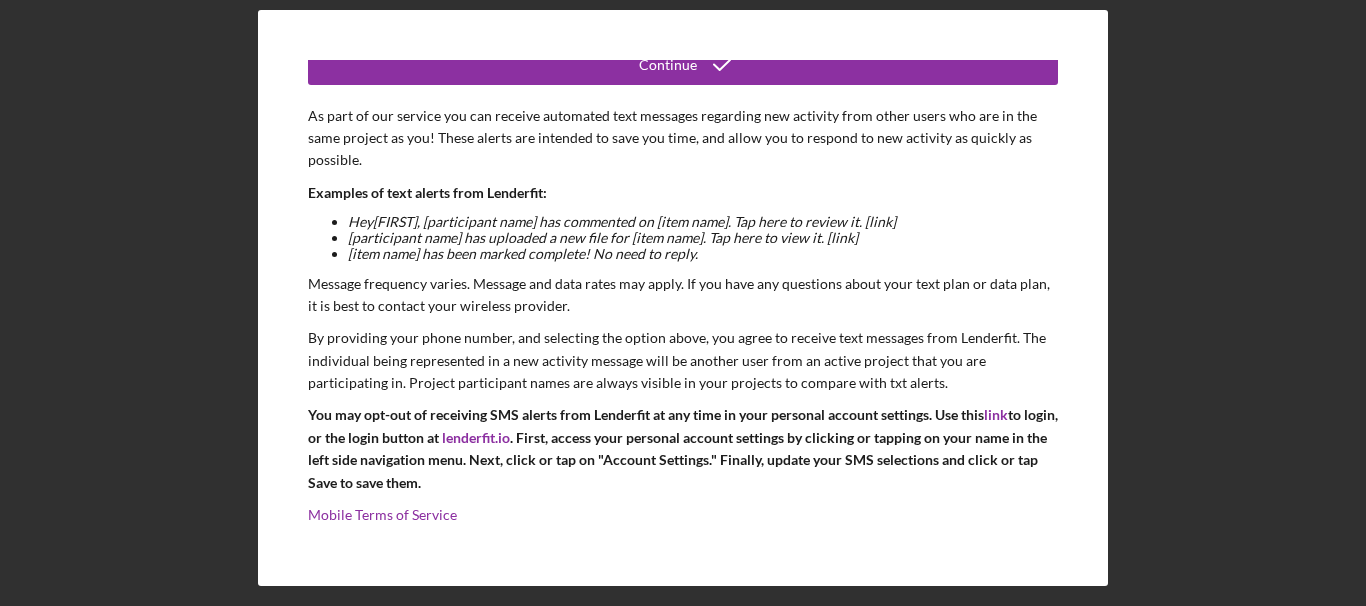 click on "Enter Your Mobile Phone Number Enter a mobile phone number to verify your identity with a text message. Mobile Phone Number ([PHONE]) [PHONE]-[PHONE] Send my status updates by text (recommended) Continue As part of our service you can receive automated text messages regarding new activity from other users who are in the same project as you! These alerts are intended to save you time, and allow you to respond to new activity as quickly as possible. Examples of text alerts from Lenderfit: Hey [FIRST], [participant name] has commented on [item name]. Tap here to review it. [link] [participant name] has uploaded a new file for [item name]. Tap here to view it. [link] [item name] has been marked complete! No need to reply. Message frequency varies. Message and data rates may apply. If you have any questions about your text plan or data plan, it is best to contact your wireless provider. You may opt-out of receiving SMS alerts from Lenderfit at any time in your personal account settings. Use this link lenderfit.io" at bounding box center [683, 298] 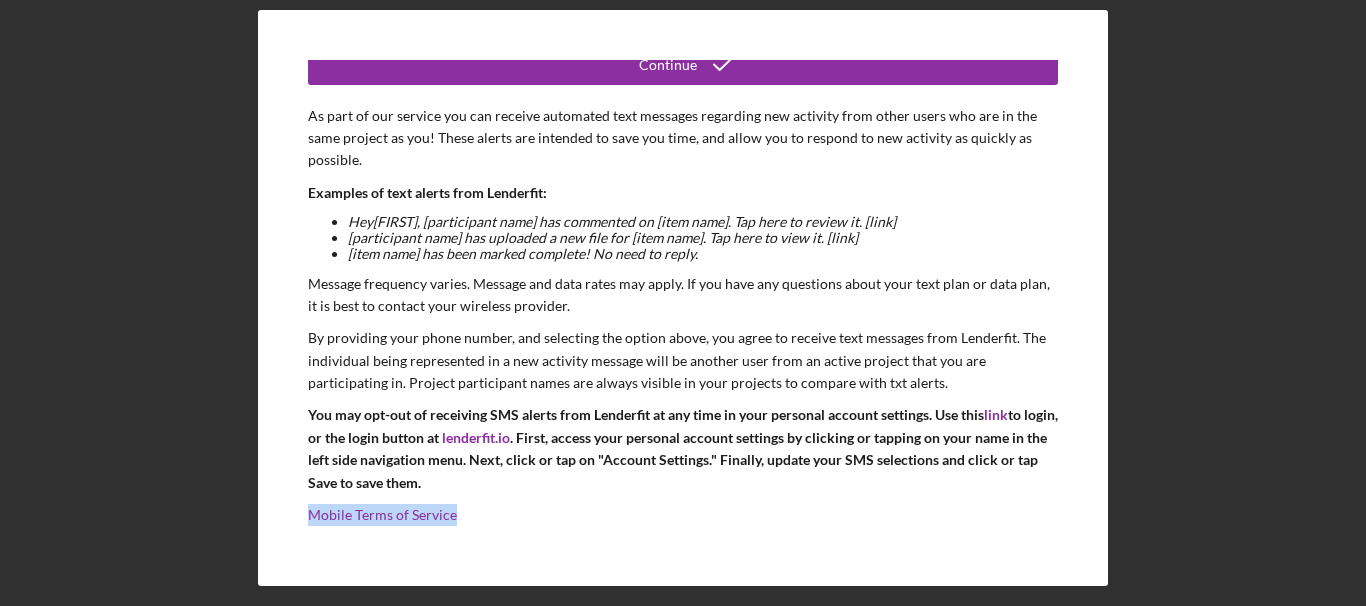 click on "Enter Your Mobile Phone Number Enter a mobile phone number to verify your identity with a text message. Mobile Phone Number ([PHONE]) [PHONE]-[PHONE] Send my status updates by text (recommended) Continue As part of our service you can receive automated text messages regarding new activity from other users who are in the same project as you! These alerts are intended to save you time, and allow you to respond to new activity as quickly as possible. Examples of text alerts from Lenderfit: Hey [FIRST], [participant name] has commented on [item name]. Tap here to review it. [link] [participant name] has uploaded a new file for [item name]. Tap here to view it. [link] [item name] has been marked complete! No need to reply. Message frequency varies. Message and data rates may apply. If you have any questions about your text plan or data plan, it is best to contact your wireless provider. You may opt-out of receiving SMS alerts from Lenderfit at any time in your personal account settings. Use this link lenderfit.io" at bounding box center (683, 298) 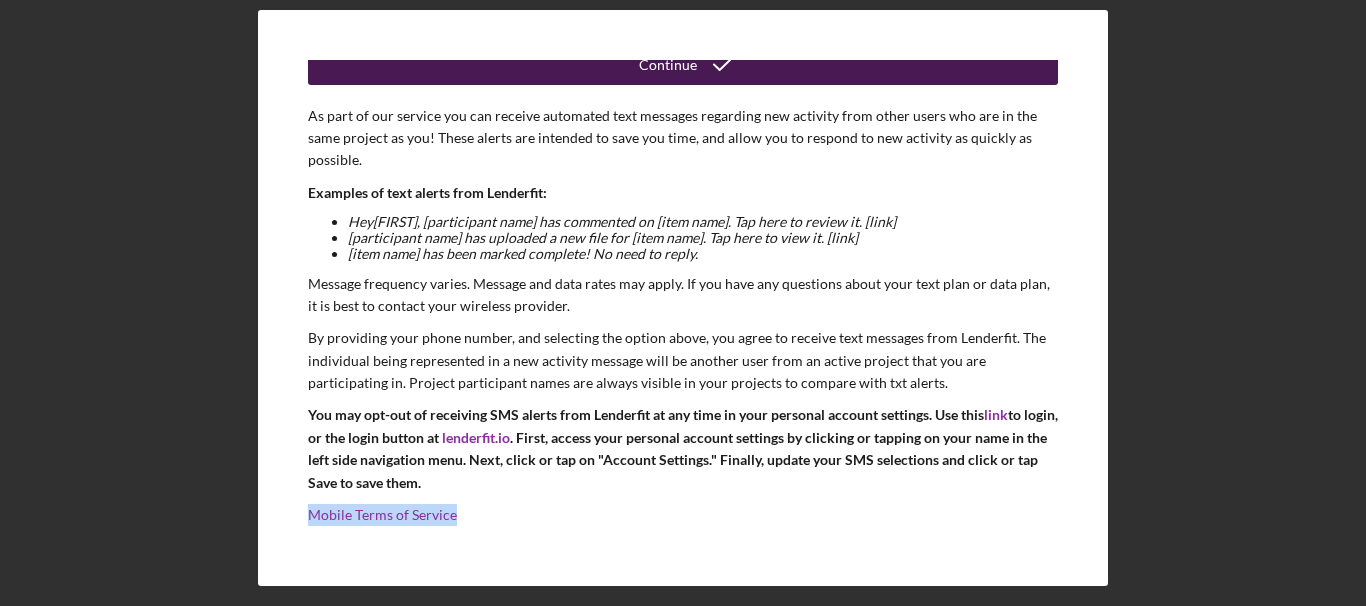 click on "Continue" at bounding box center (668, 65) 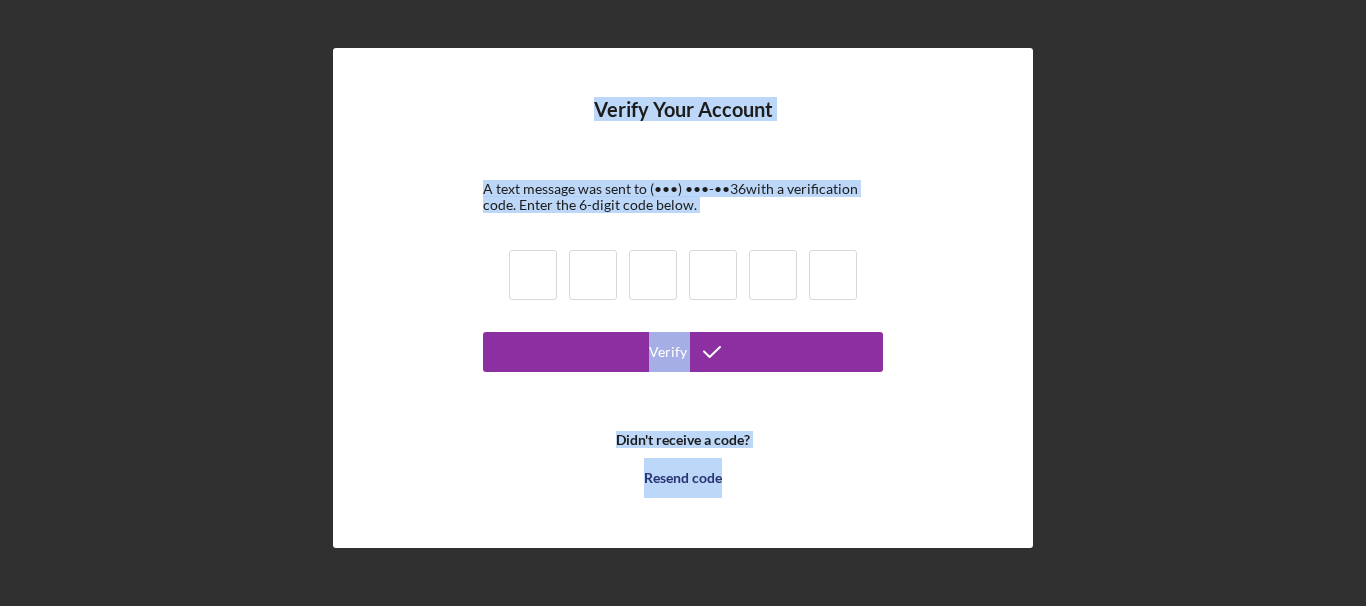 click at bounding box center [533, 275] 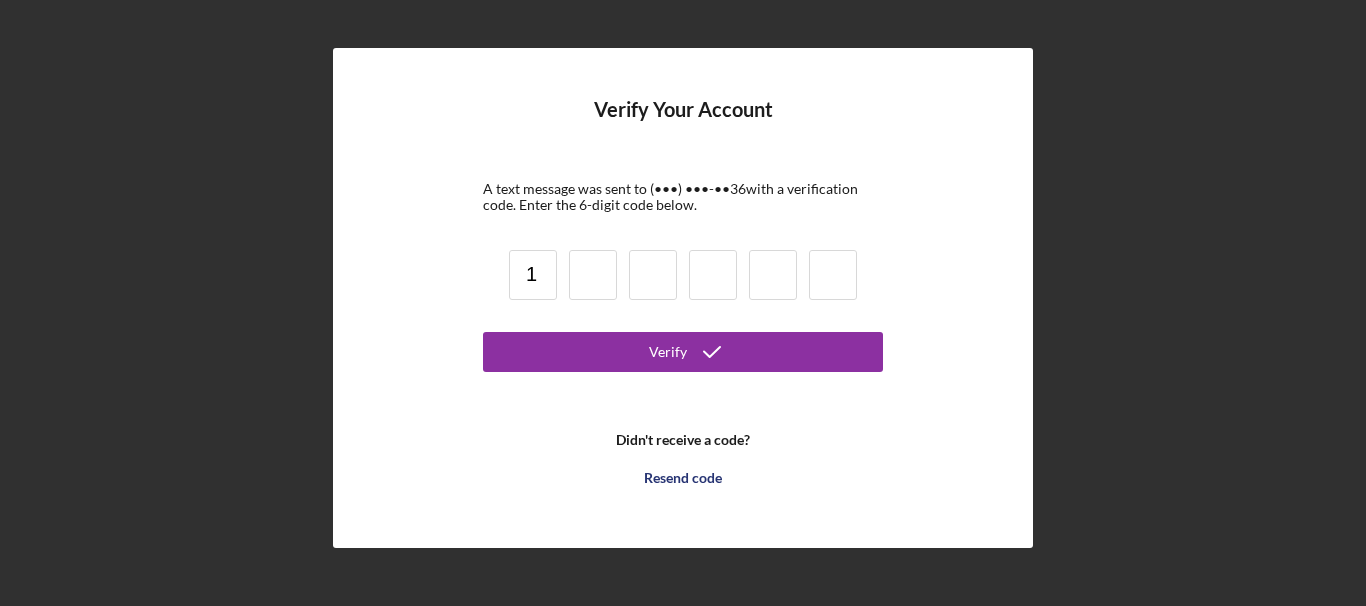type on "1" 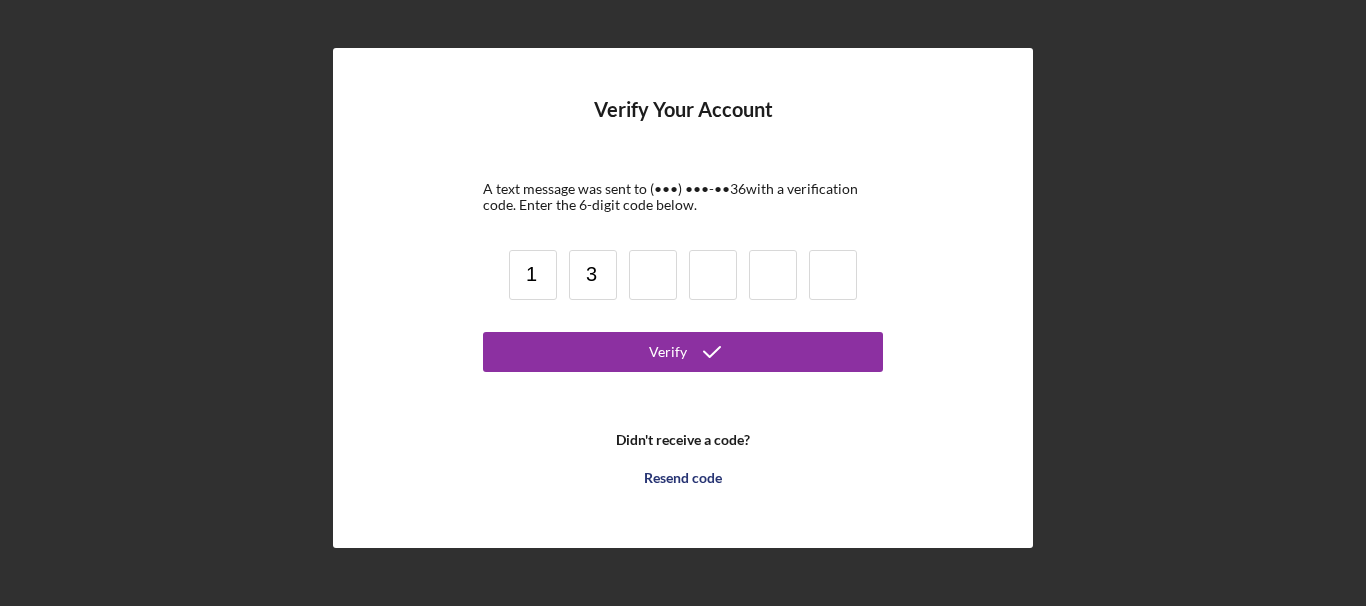type on "3" 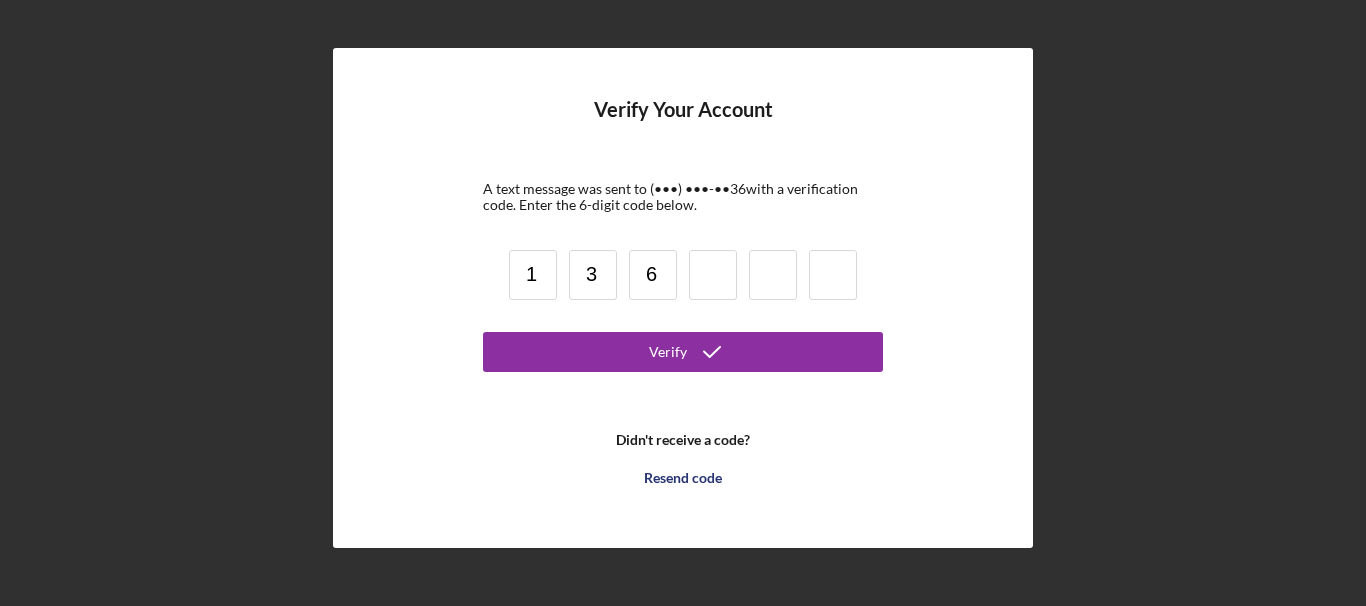 type on "6" 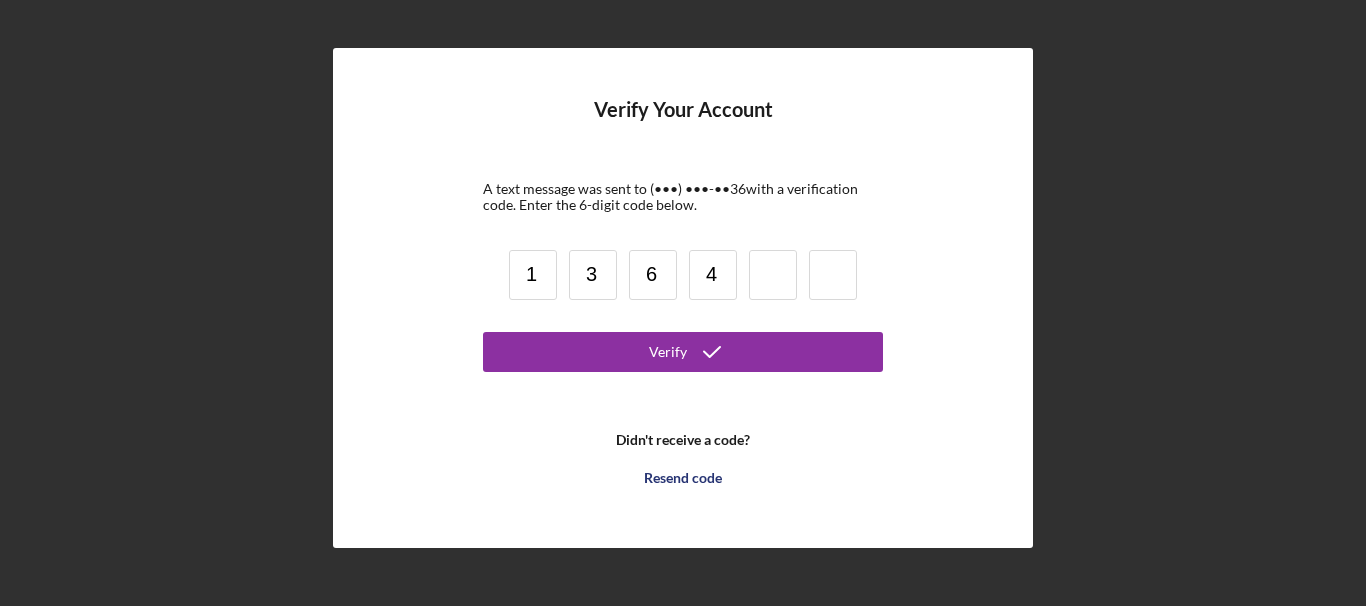 type on "4" 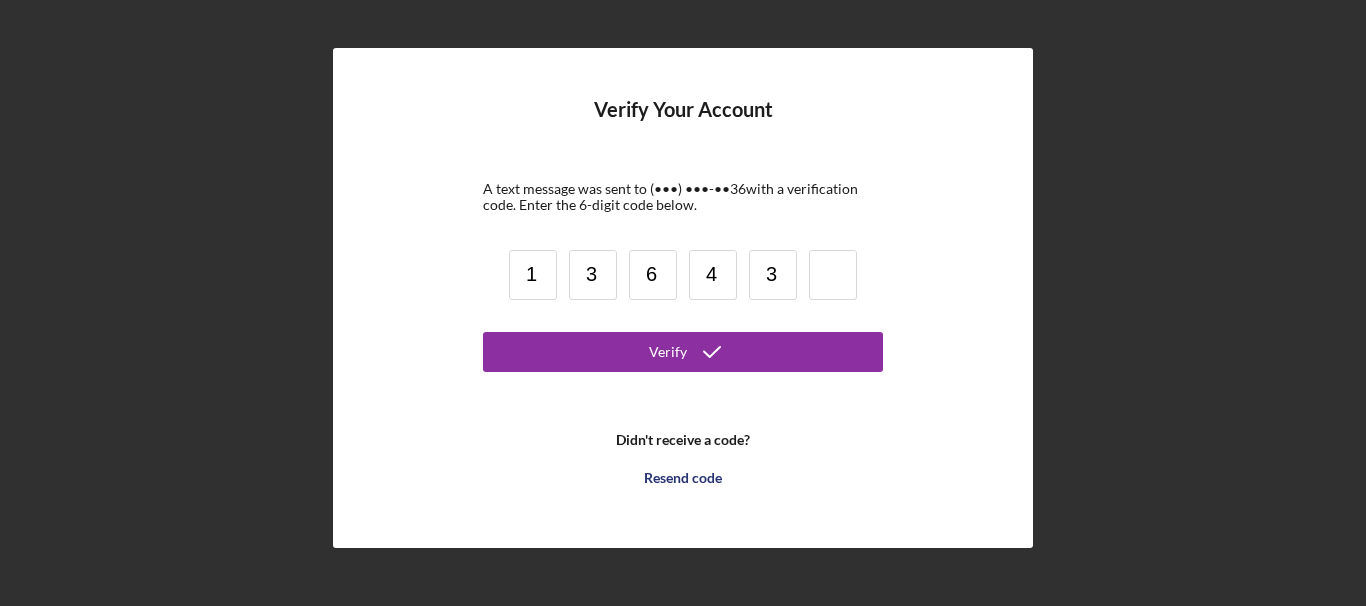 type on "3" 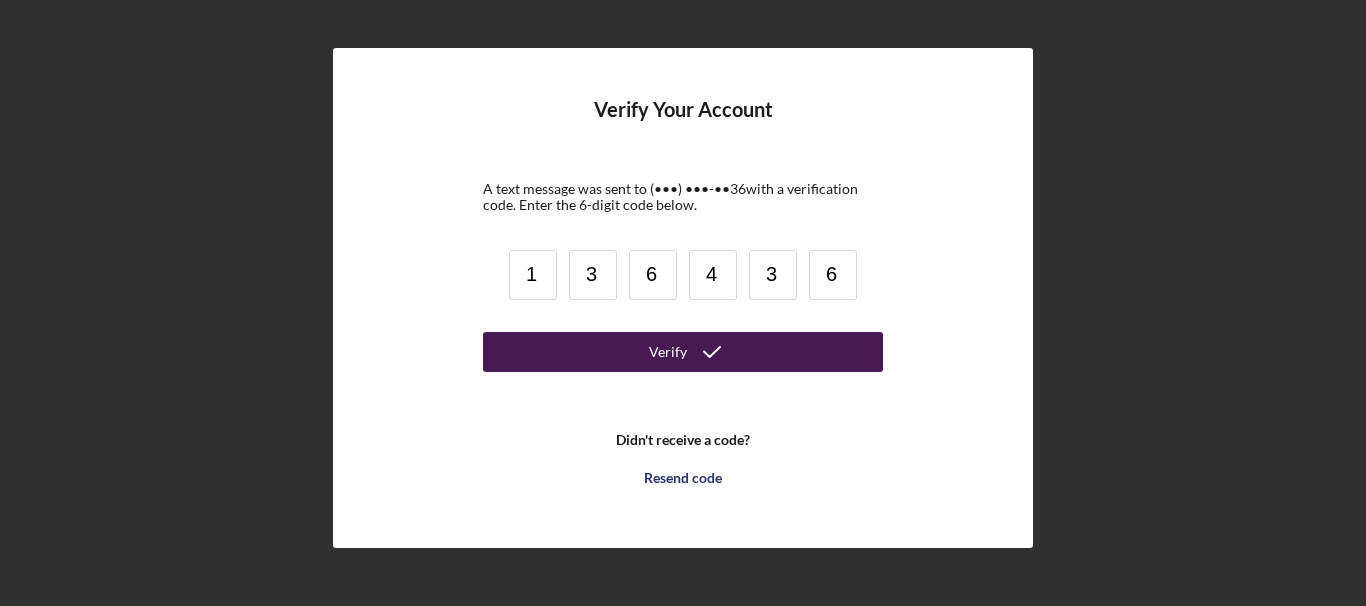 type on "6" 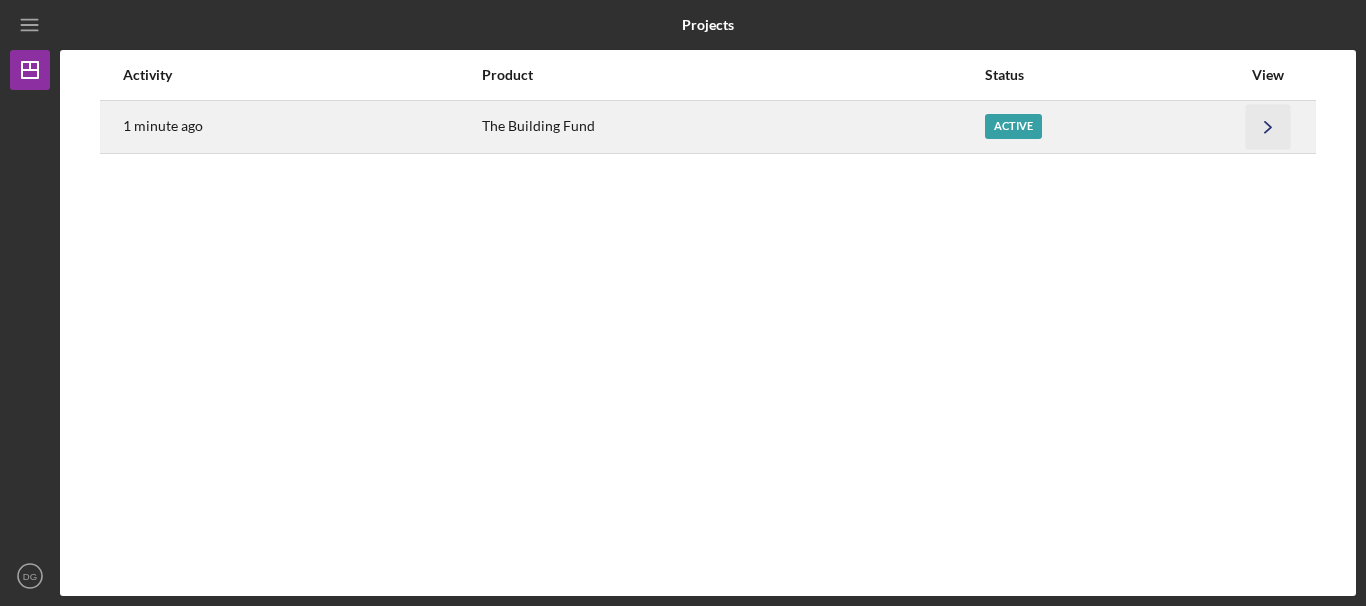 click on "Icon/Navigate" 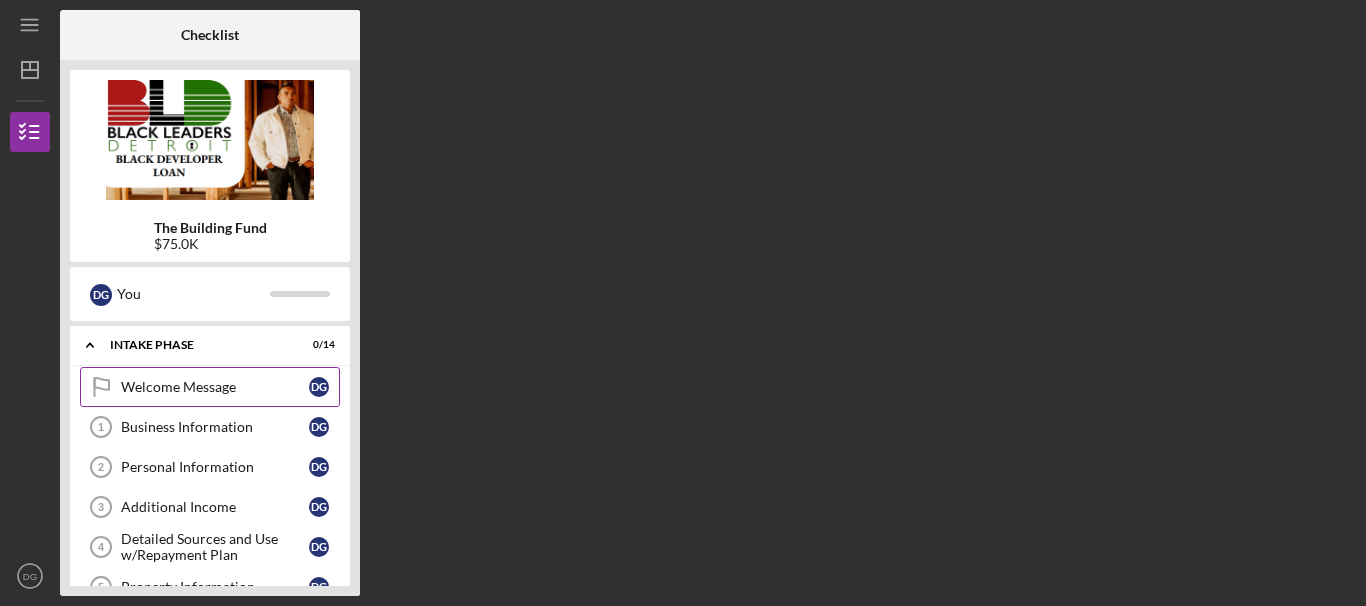 click on "Welcome Message" at bounding box center (215, 387) 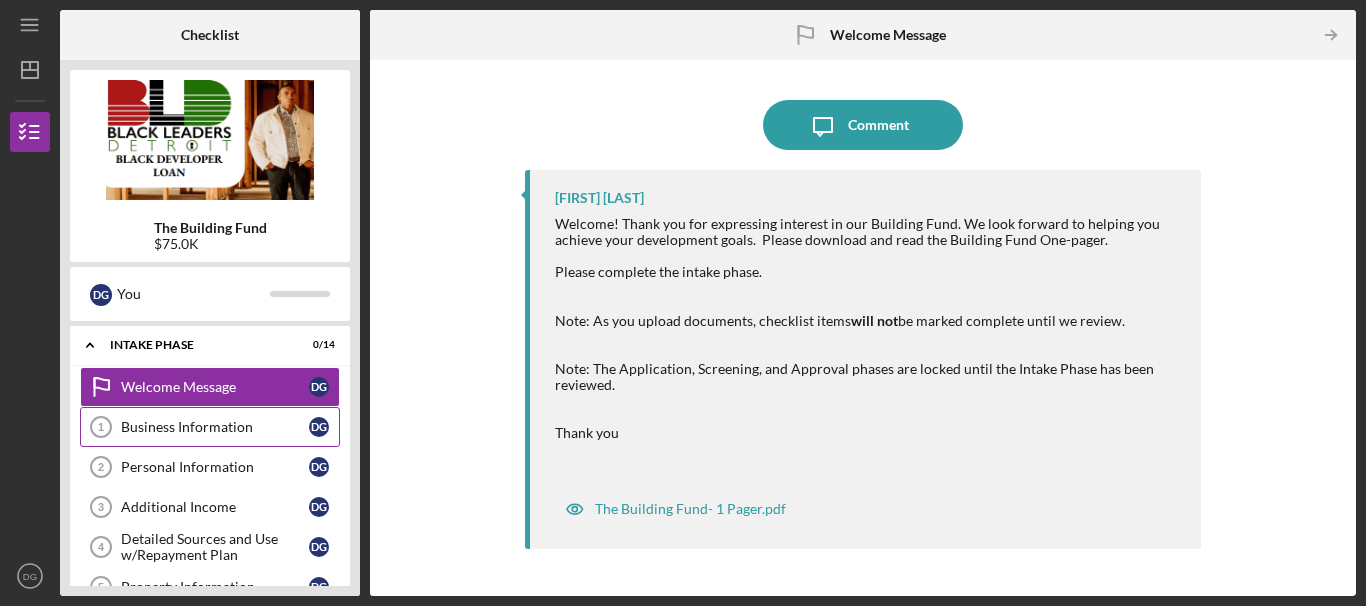 click on "Business Information" at bounding box center (215, 427) 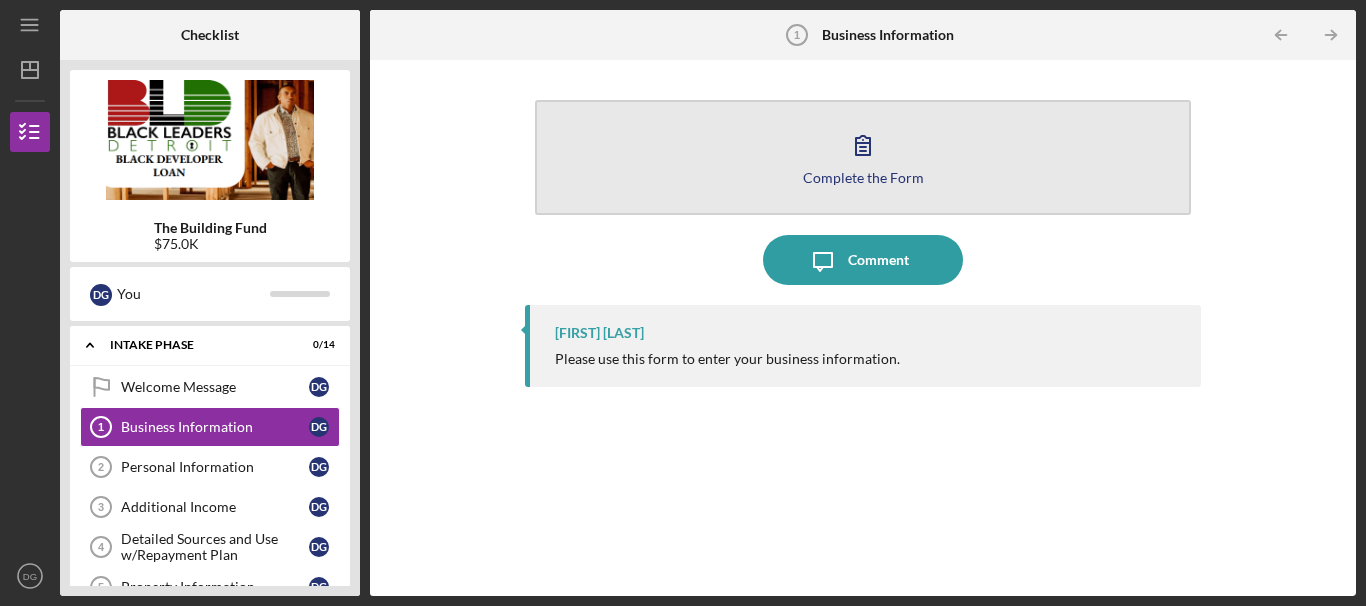 click on "Complete the Form Form" at bounding box center (863, 157) 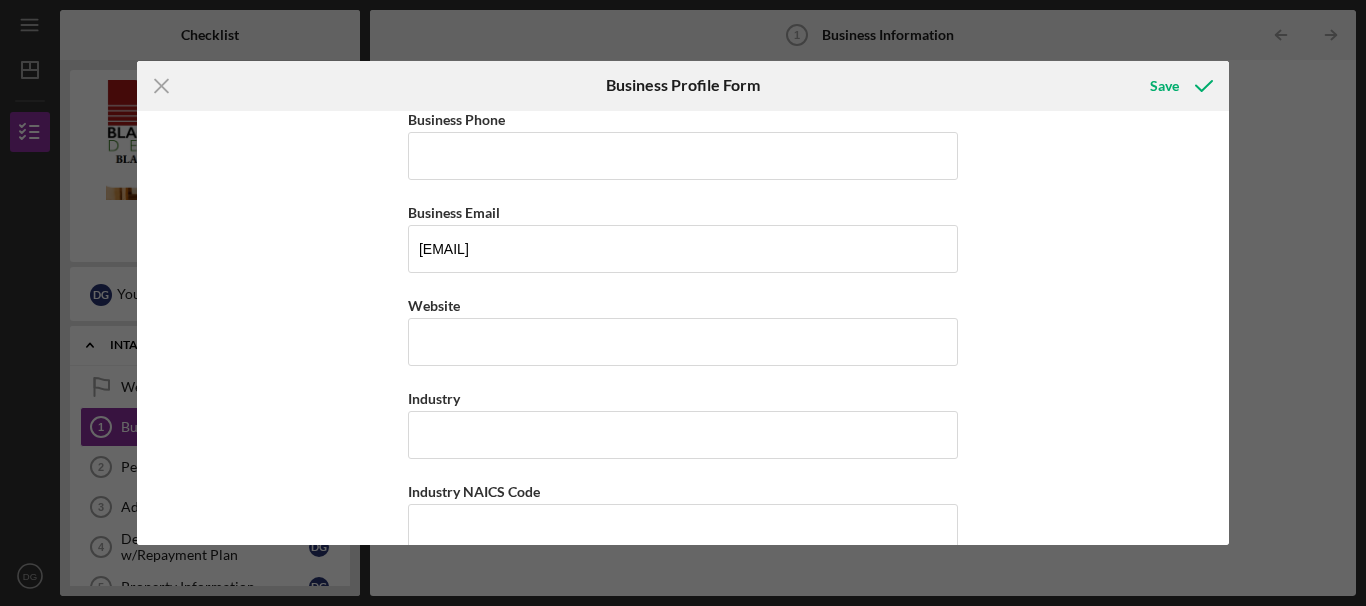 scroll, scrollTop: 380, scrollLeft: 0, axis: vertical 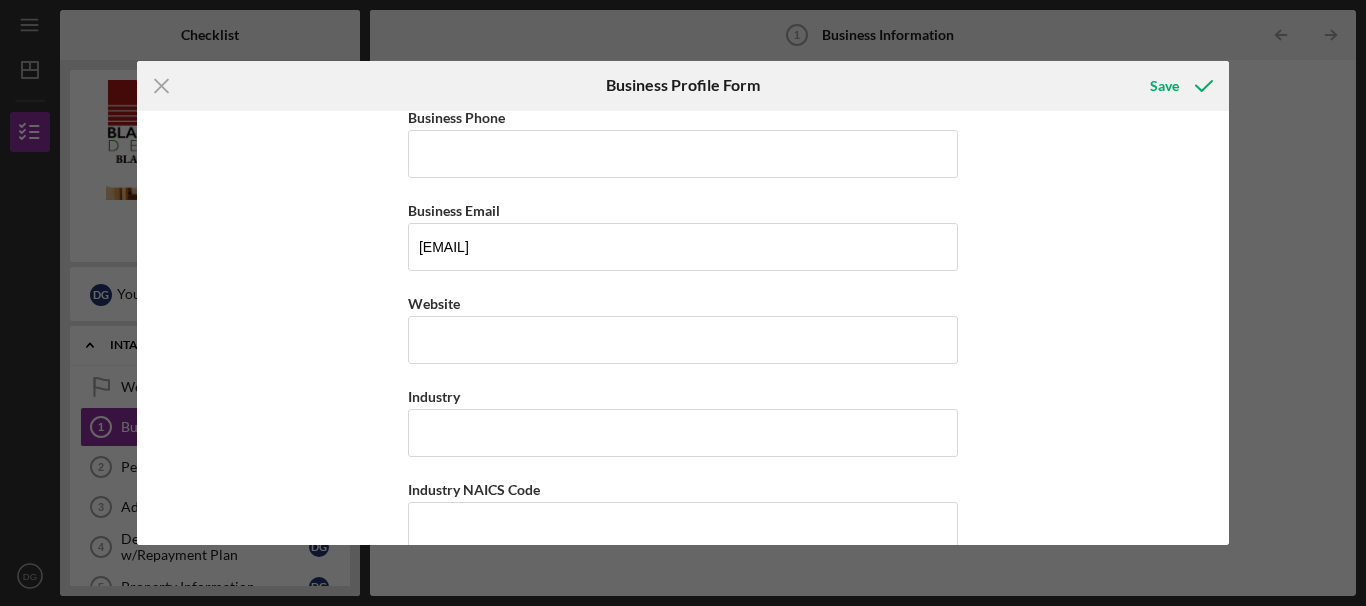 click on "Business Name N/A DBA Business Start Date Legal Structure Select... Icon/Dropdown Arrow Business Phone Business Email [EMAIL] Website Industry Industry NAICS Code EIN Ownership Business Ownership Type Select... Icon/Dropdown Arrow Do you own 100% of the business? Yes No Business Street Address City State Select... Icon/Dropdown Arrow Zip County Is your Mailing Address the same as your Business Address? Yes No Do you own or lease your business premisses? Select... Icon/Dropdown Arrow Annual Gross Revenue Number of Full-Time Employees Number of Part-Time Employees" at bounding box center [683, 328] 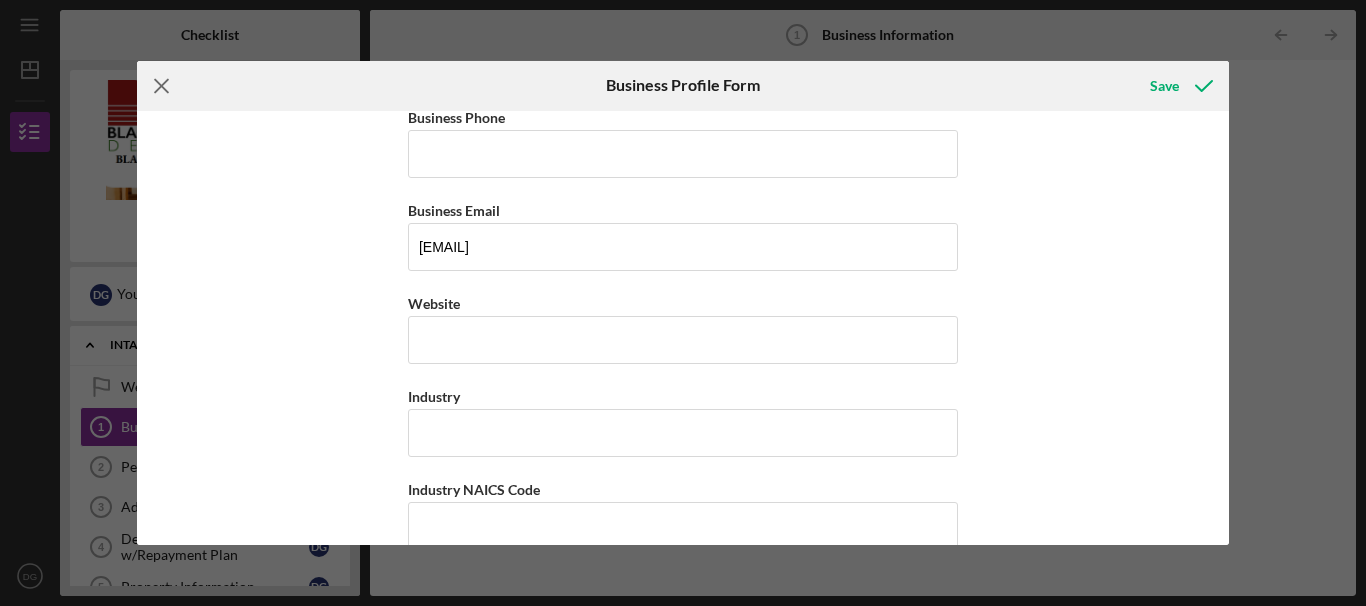 click on "Icon/Menu Close" 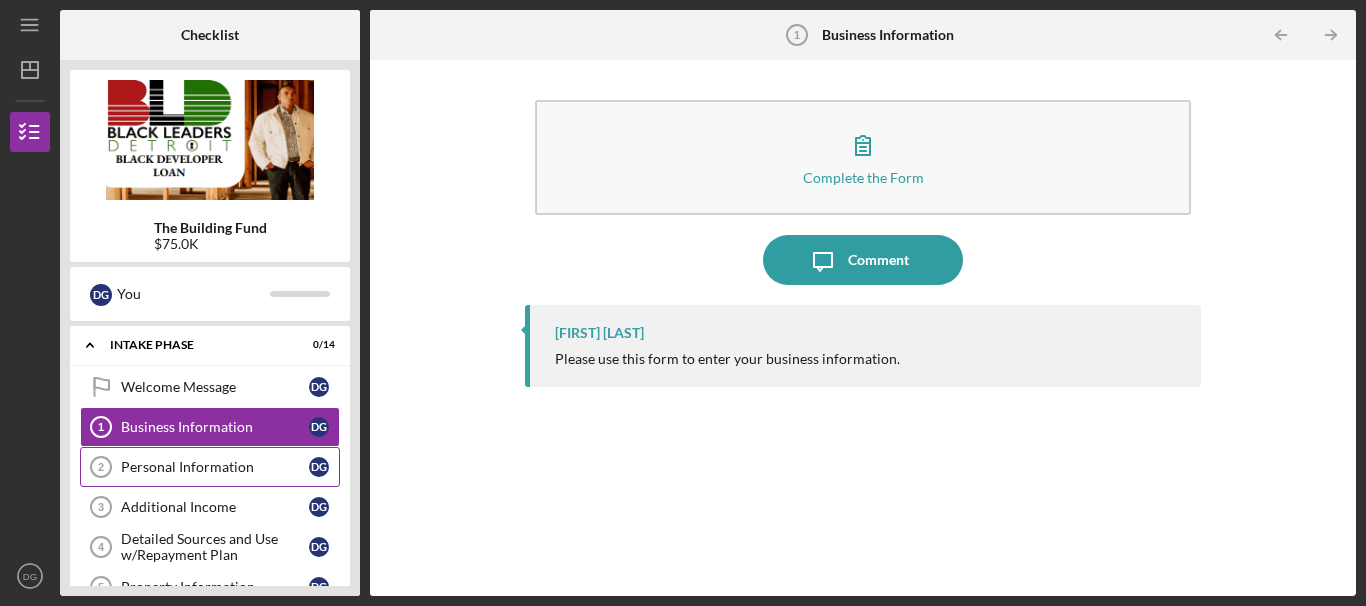 click on "Personal Information" at bounding box center (215, 467) 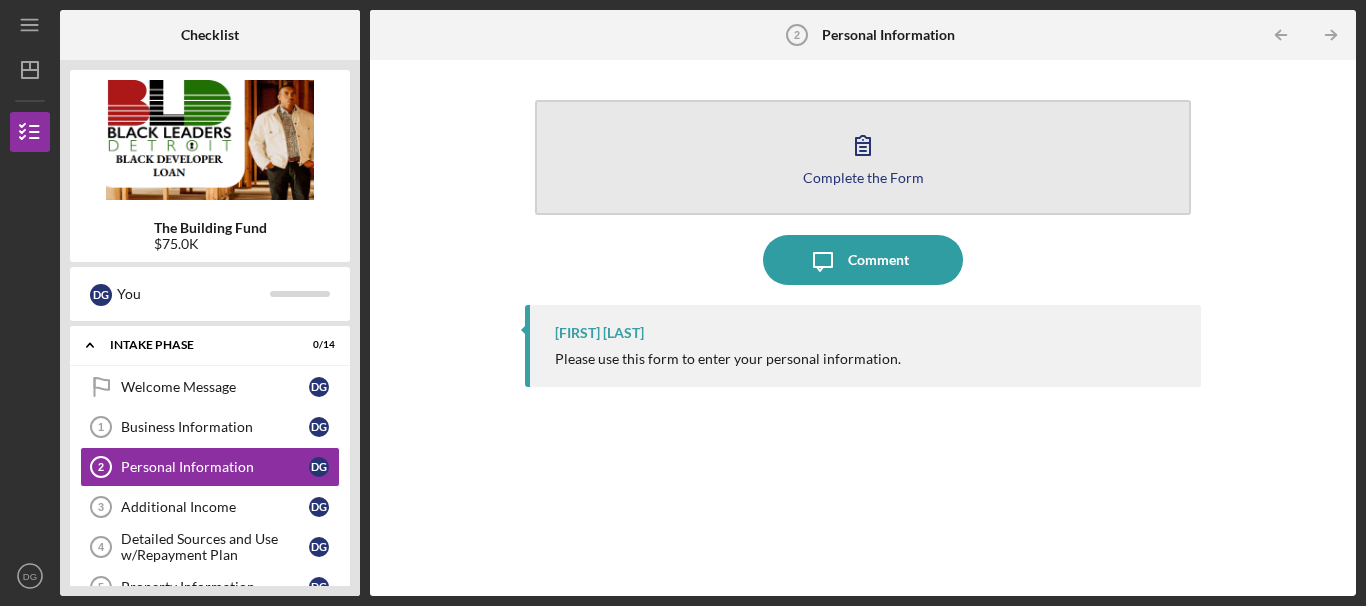 click 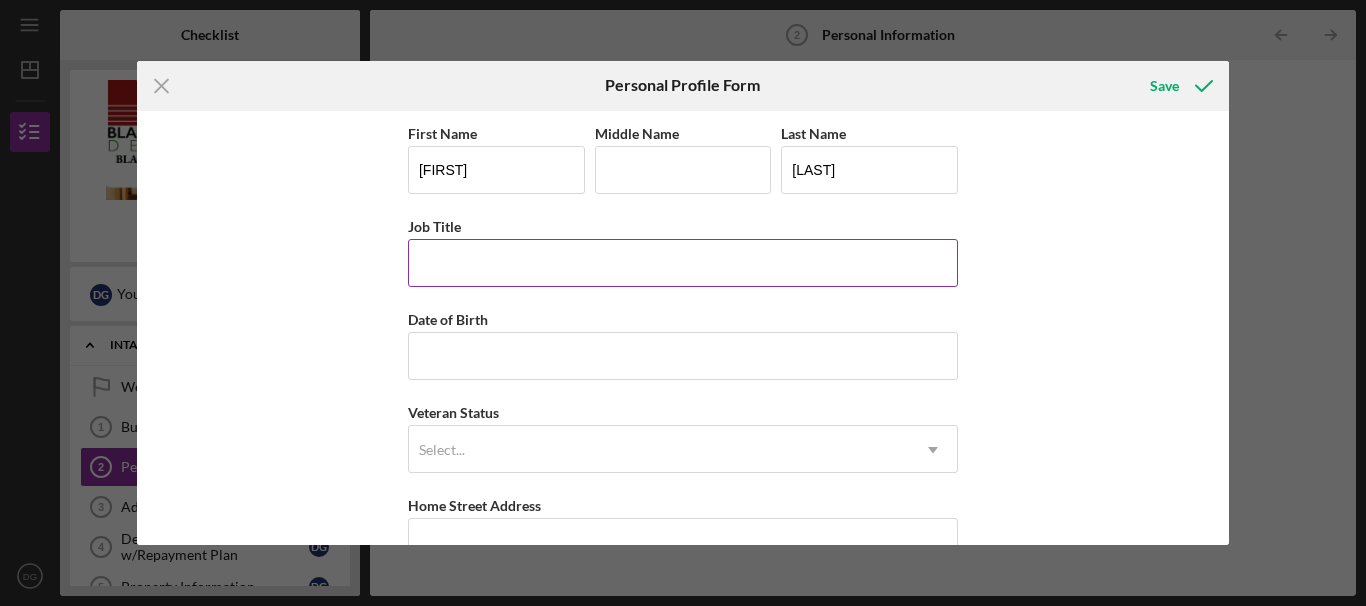 click on "Job Title" at bounding box center (683, 263) 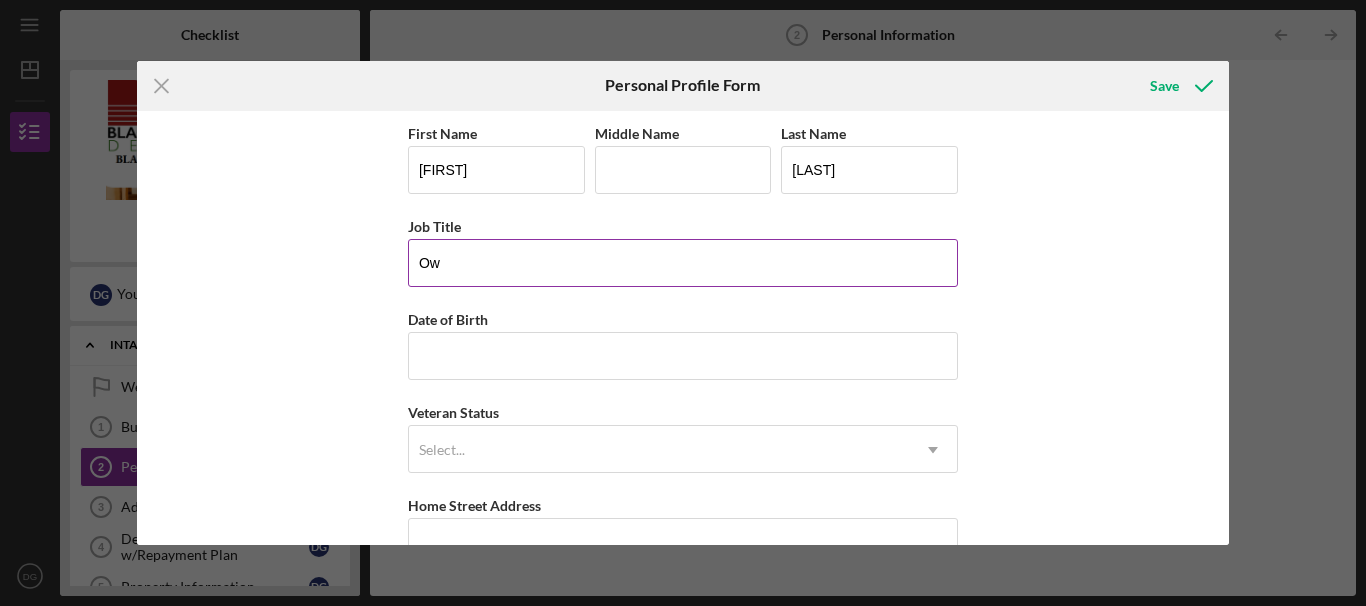 type on "O" 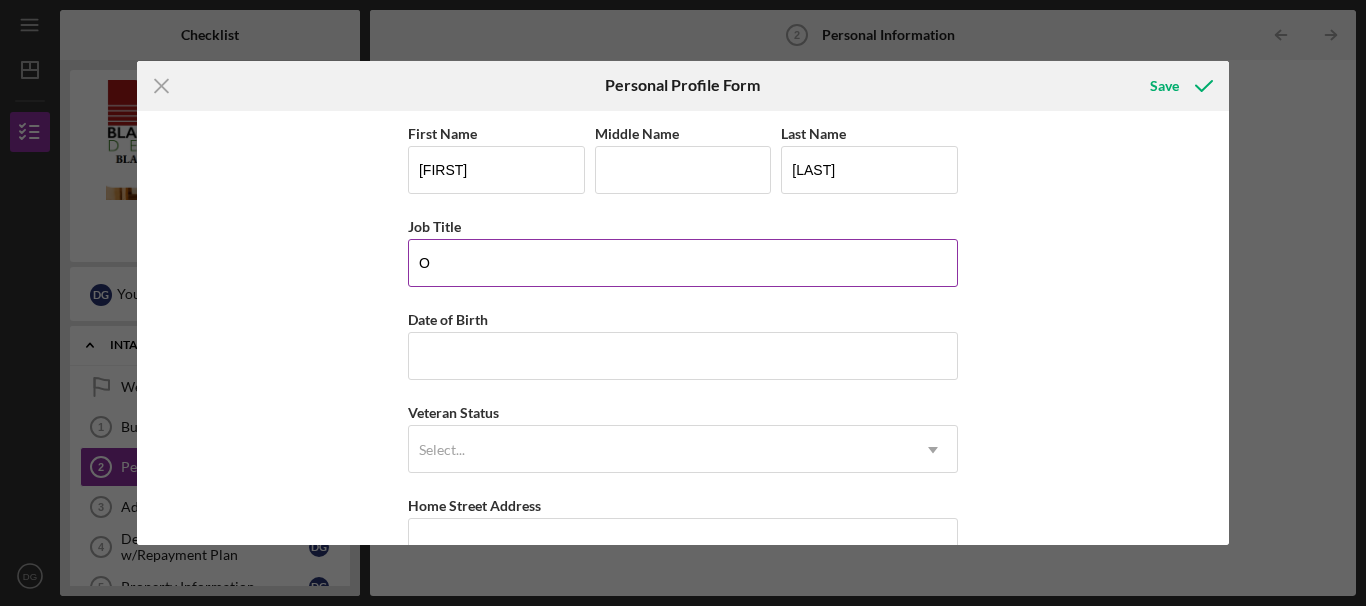 type 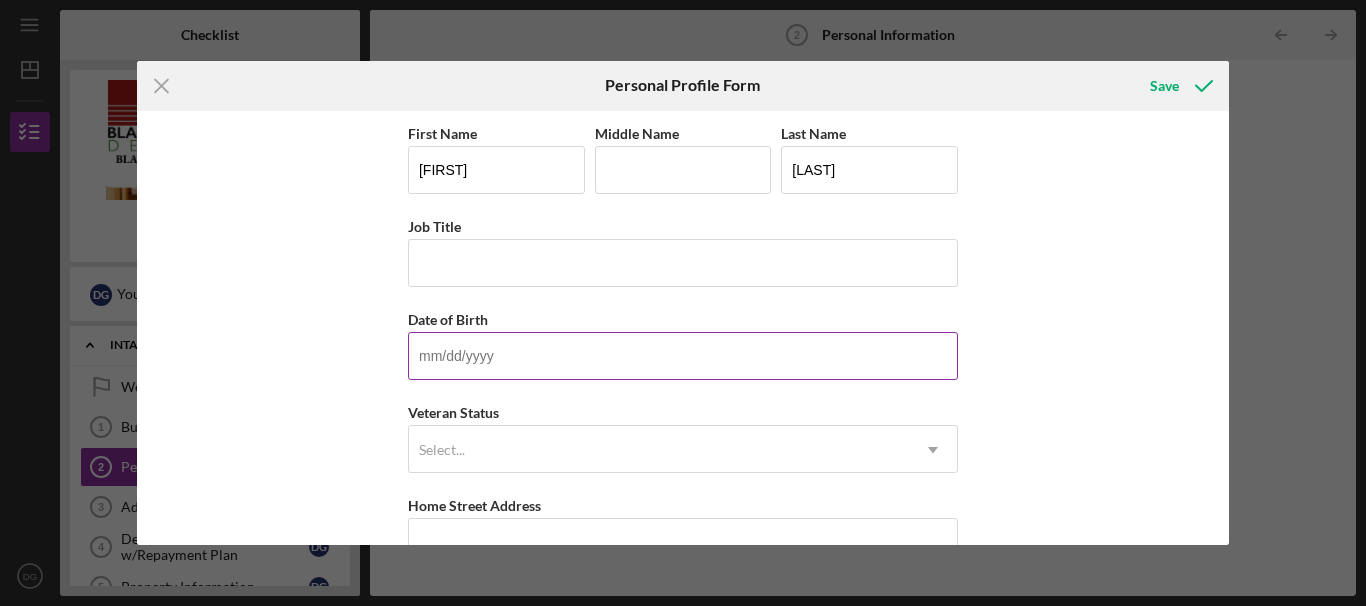 click on "Date of Birth" at bounding box center (683, 356) 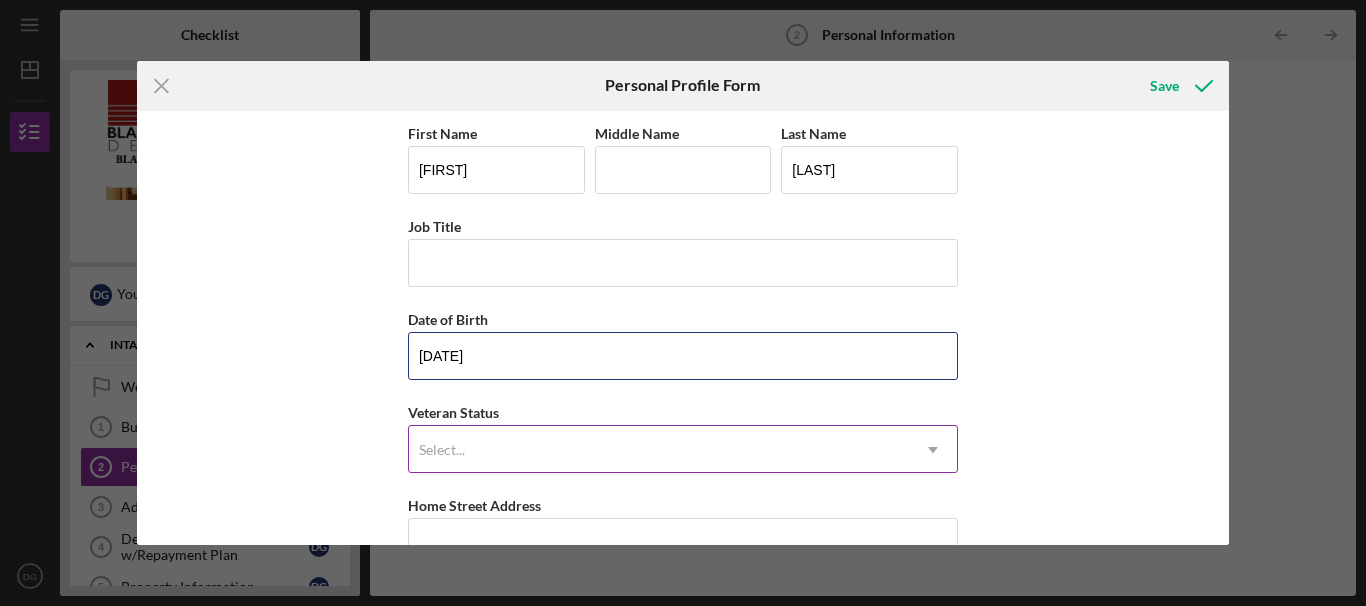 type on "[DATE]" 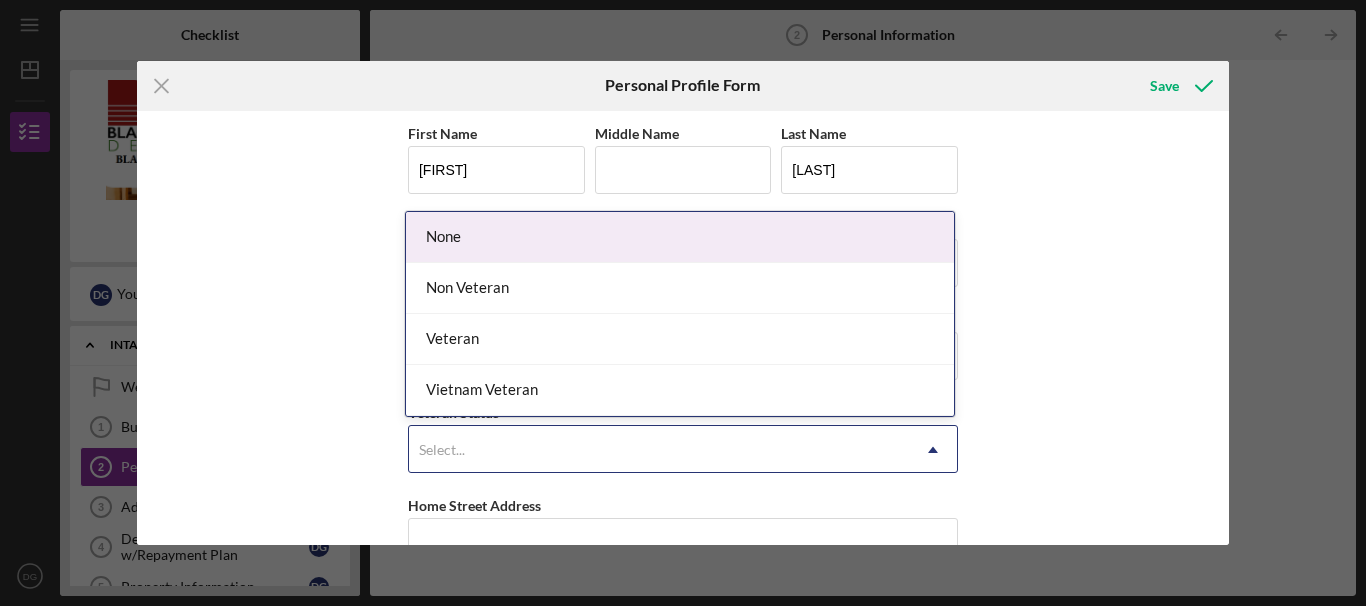click on "Select..." at bounding box center [659, 450] 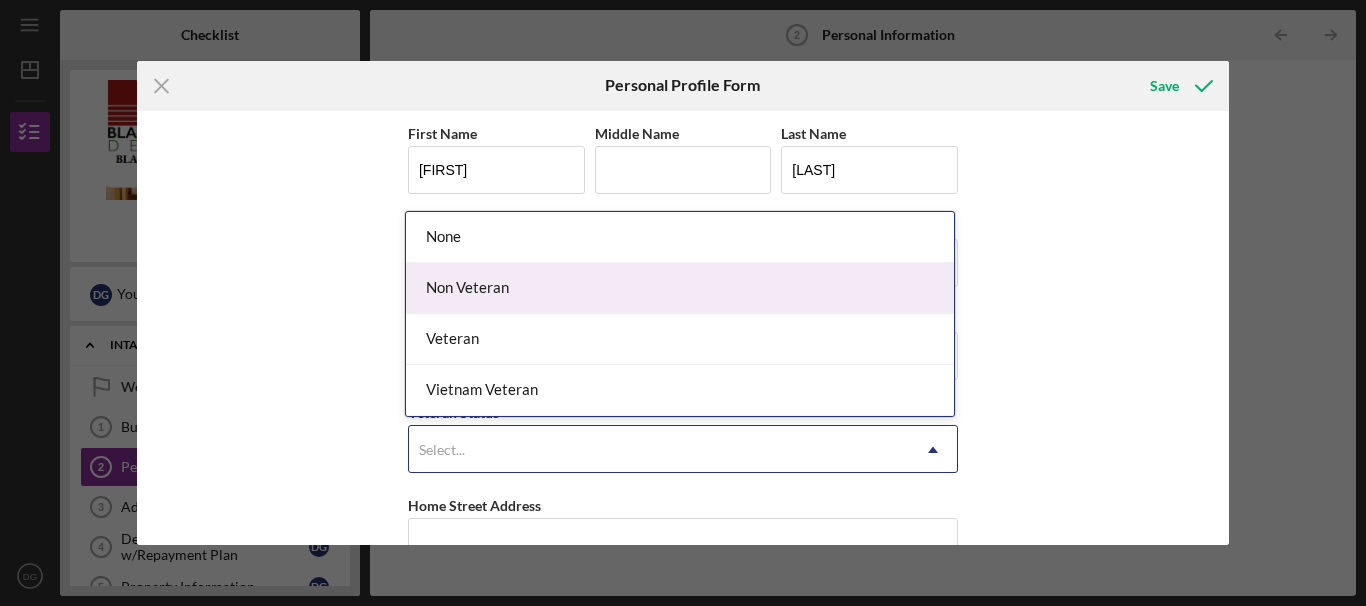 click on "Non Veteran" at bounding box center (680, 288) 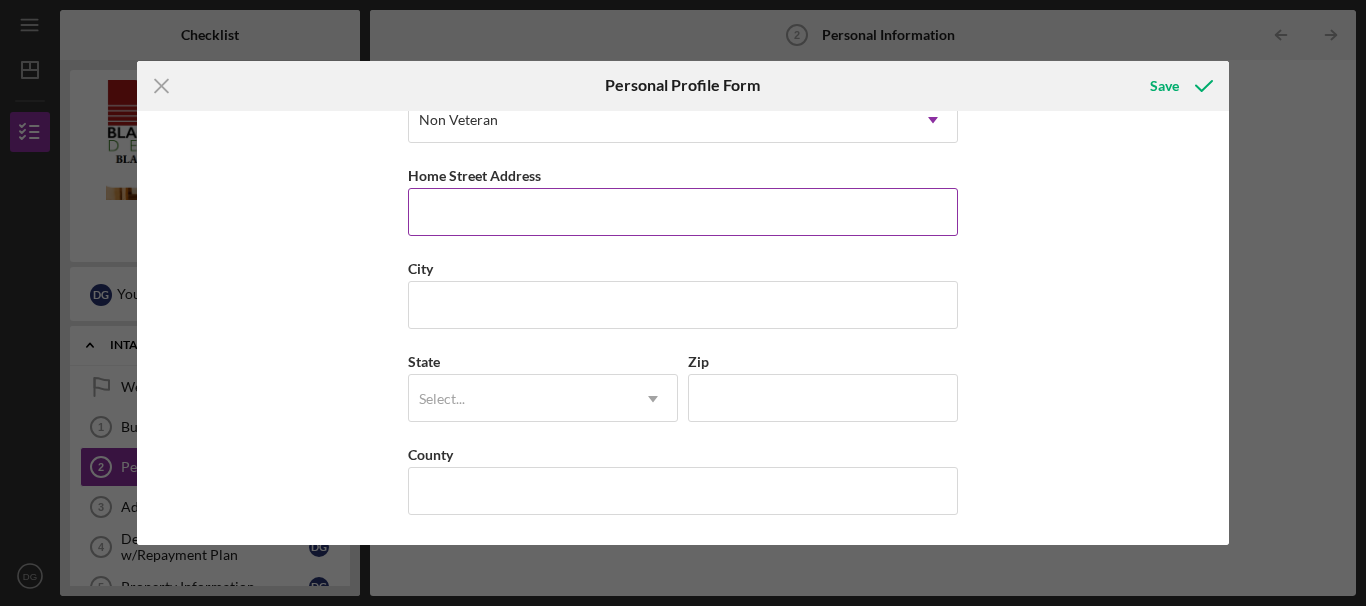 click on "Home Street Address" at bounding box center [683, 212] 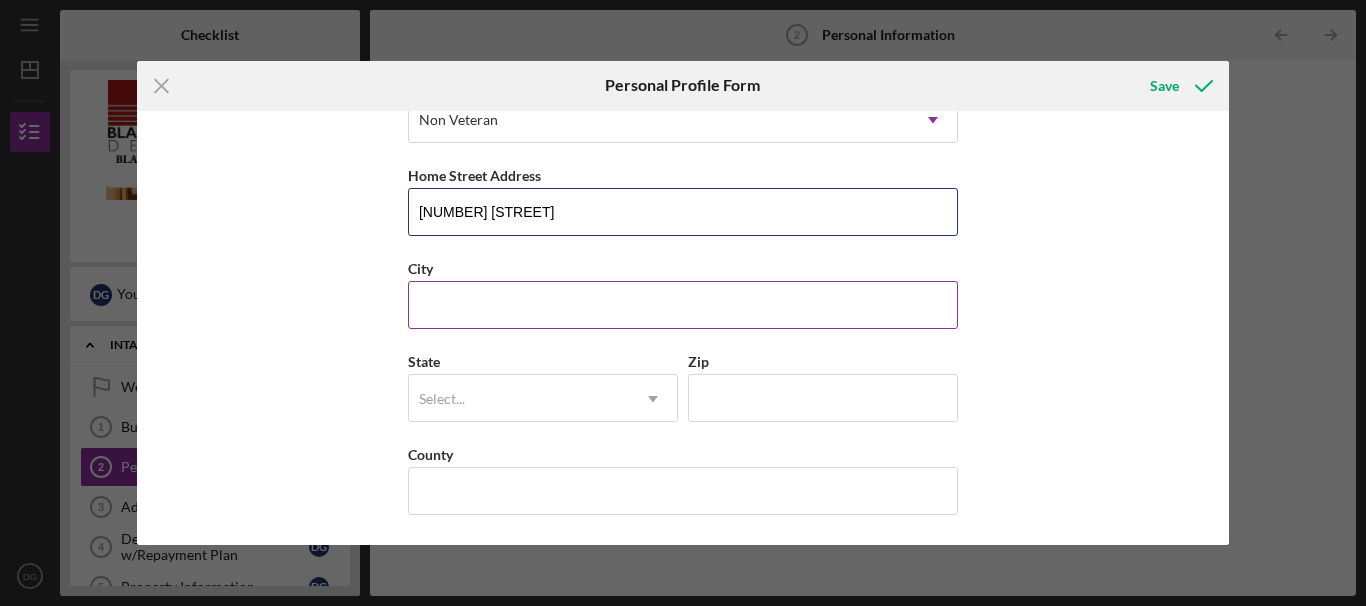 type on "[NUMBER] [STREET]" 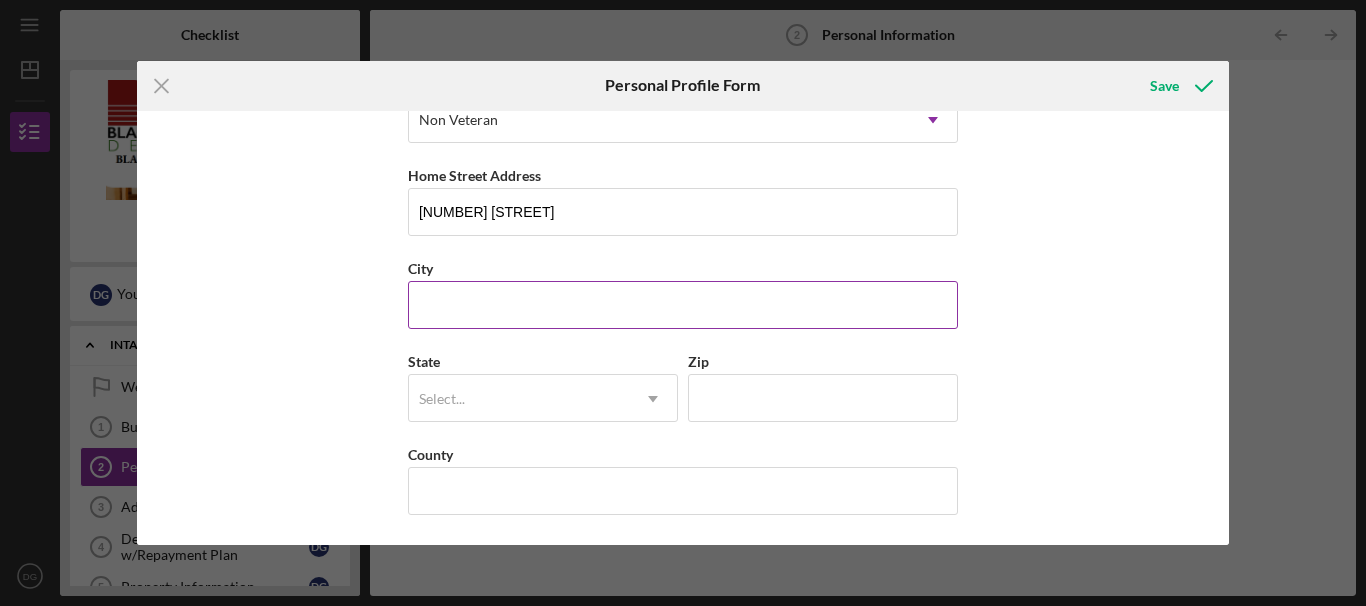 click on "City" at bounding box center (683, 305) 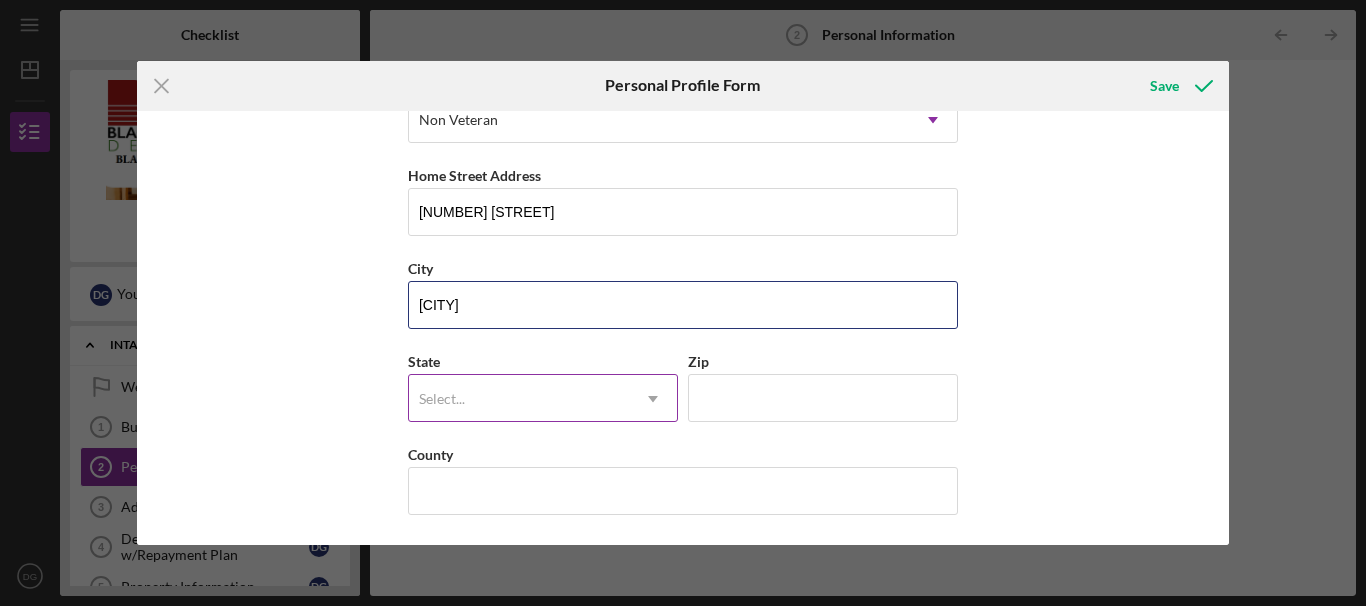 type on "[CITY]" 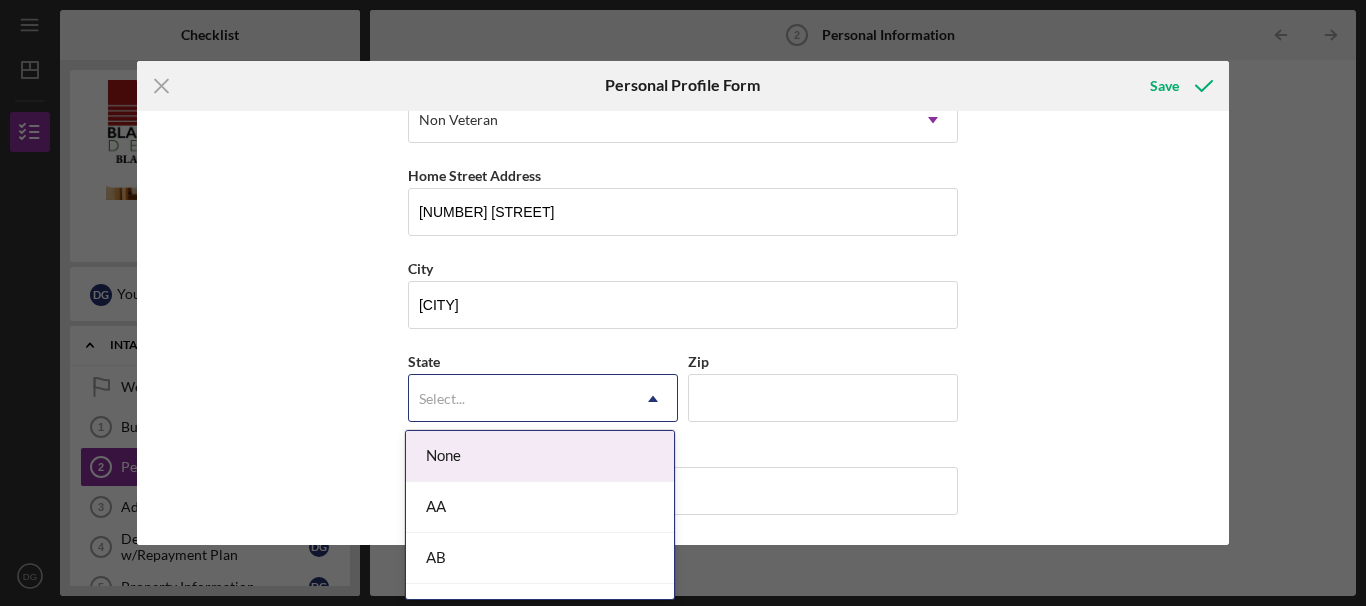 click on "Select..." at bounding box center (442, 399) 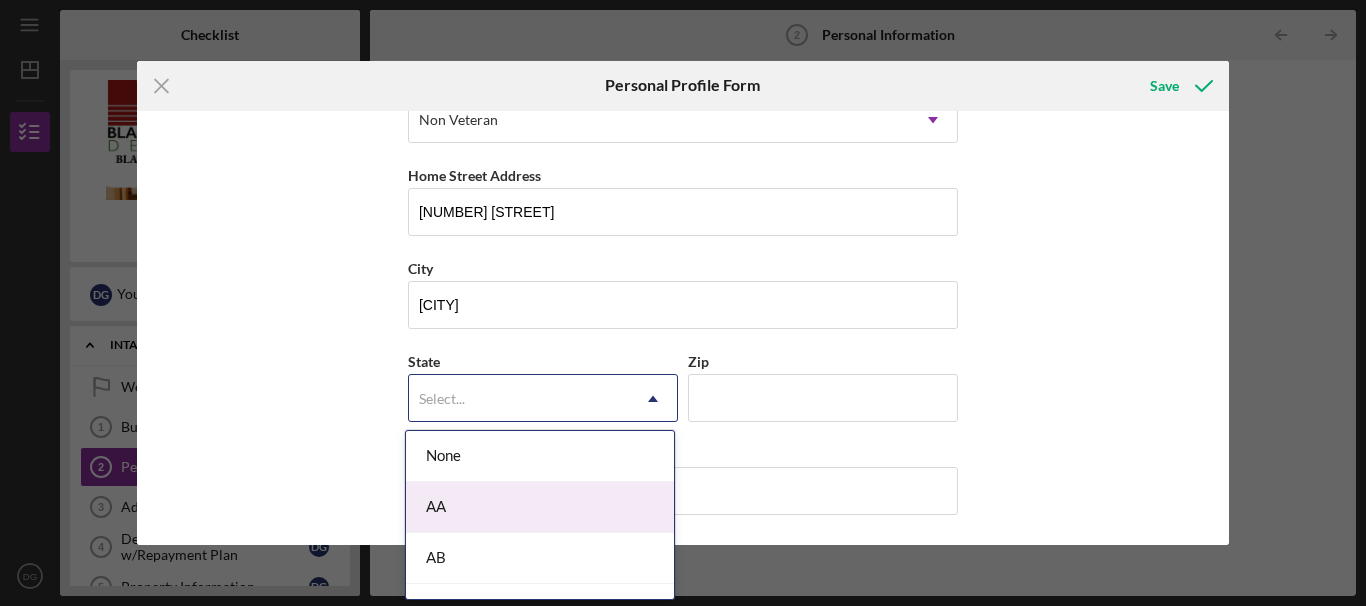 click on "AA" at bounding box center (540, 507) 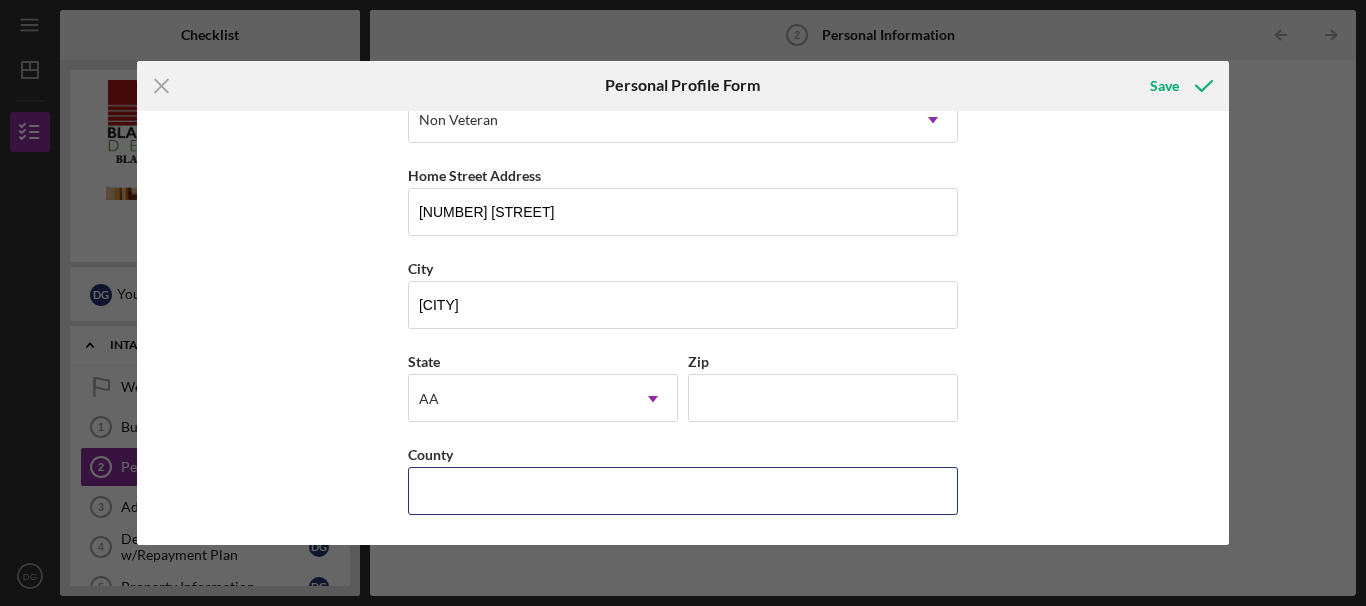 click on "County" at bounding box center [683, 491] 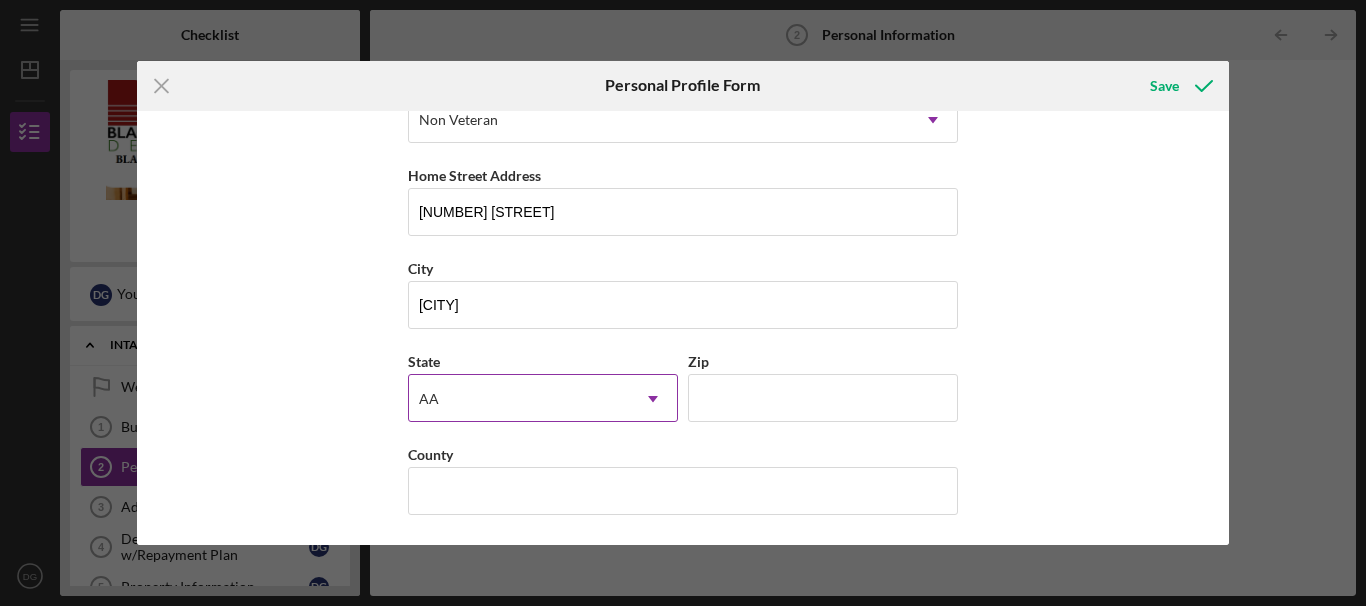 click on "Icon/Dropdown Arrow" 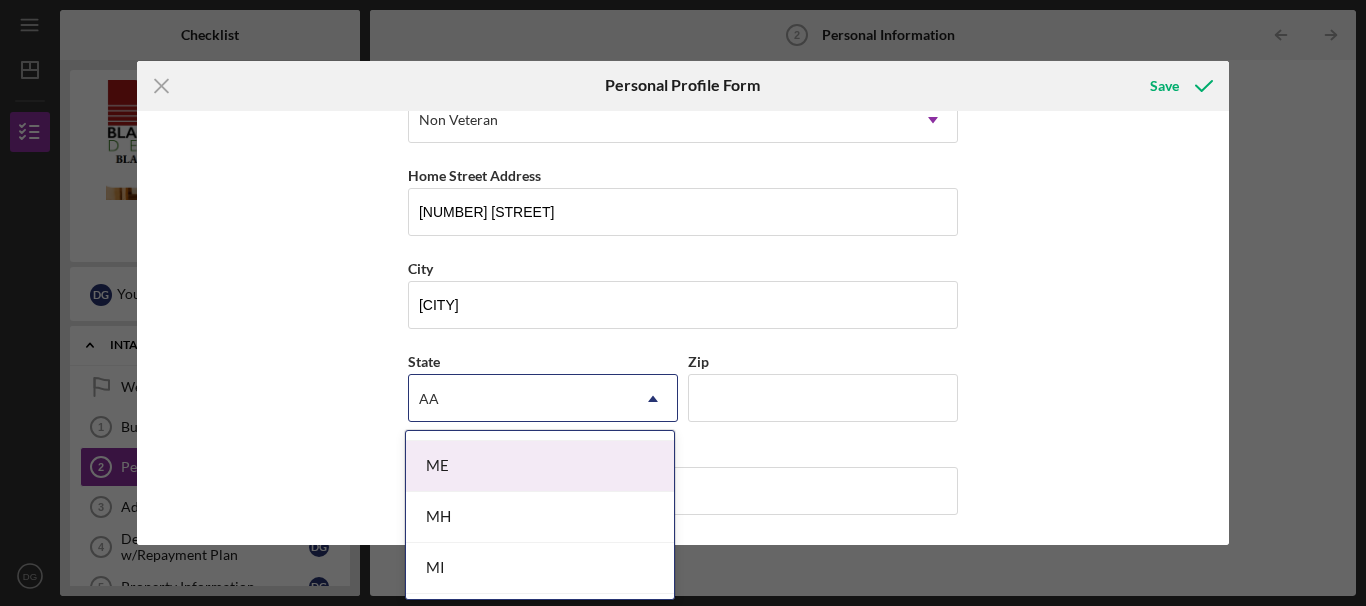 scroll, scrollTop: 1617, scrollLeft: 0, axis: vertical 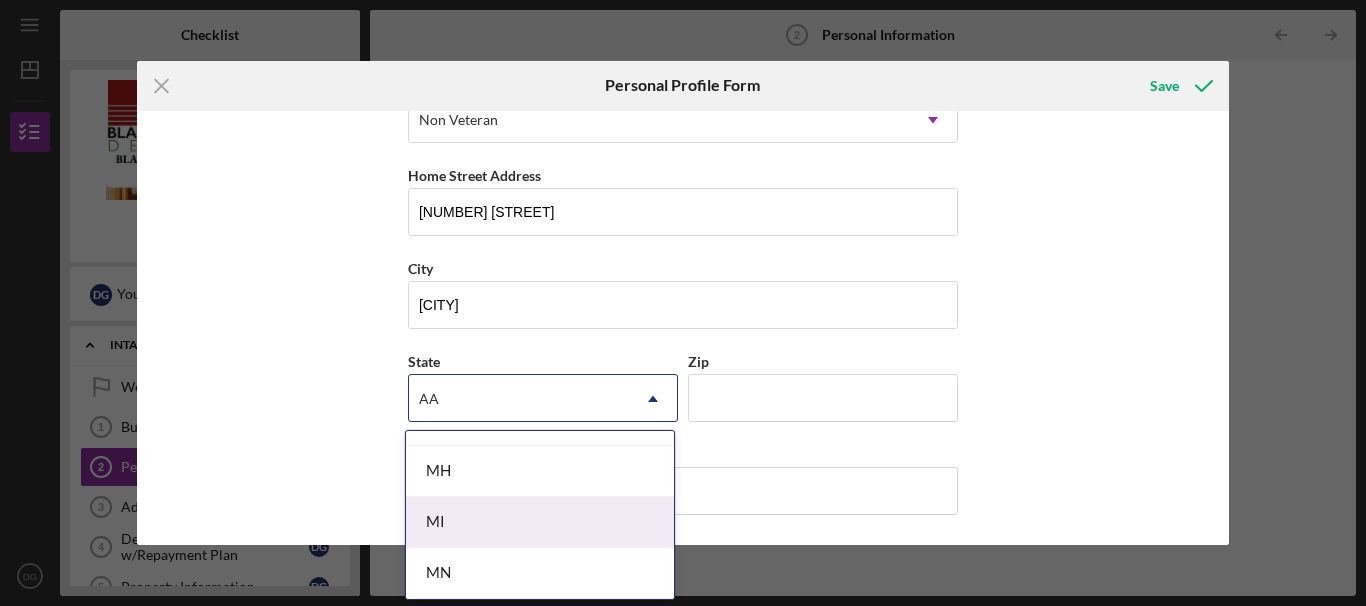 click on "MI" at bounding box center (540, 522) 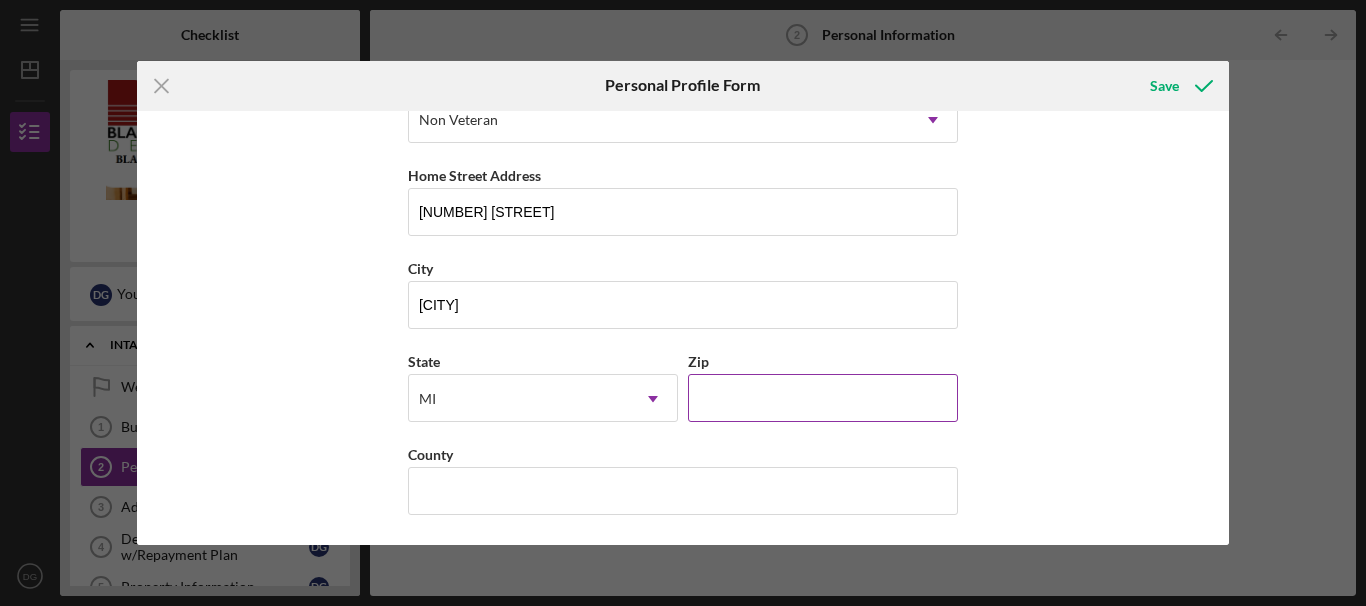 click on "Zip" at bounding box center [823, 398] 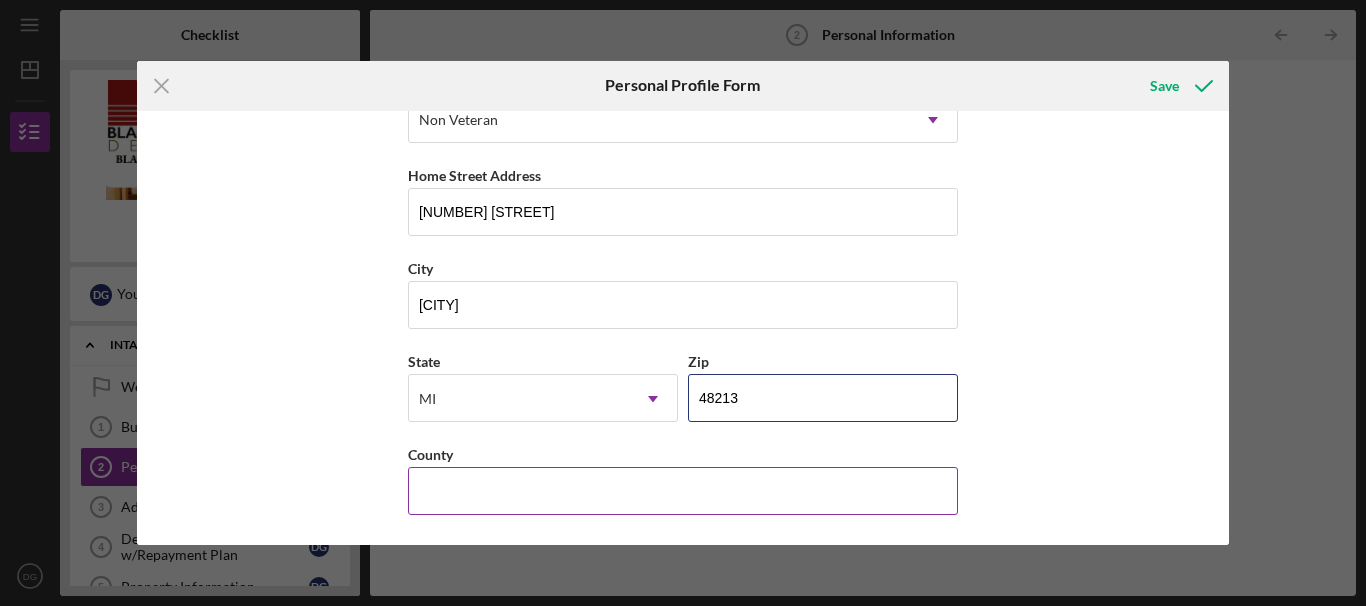type on "48213" 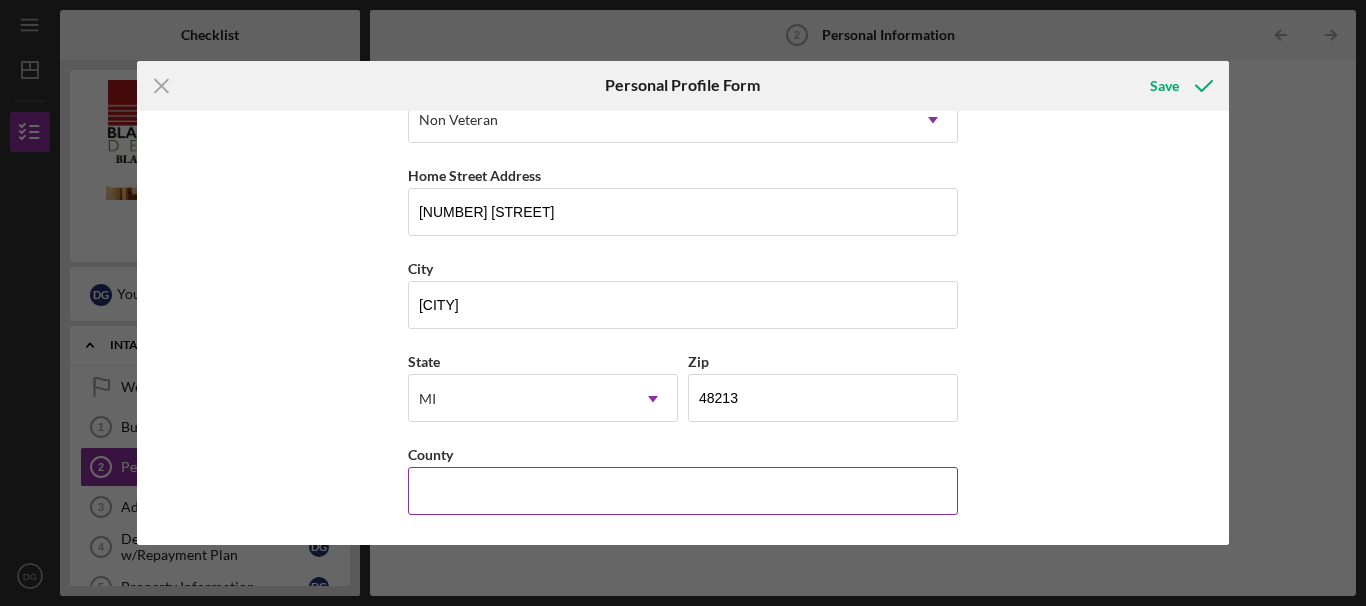 click on "County" at bounding box center (683, 491) 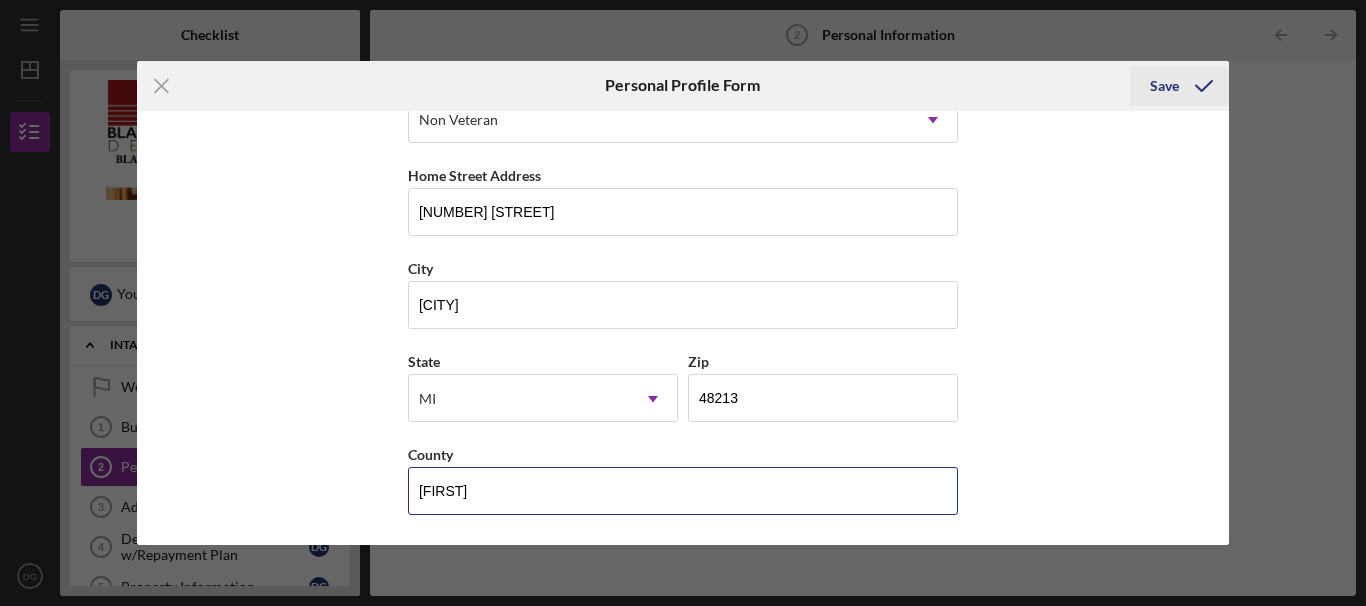 type on "[FIRST]" 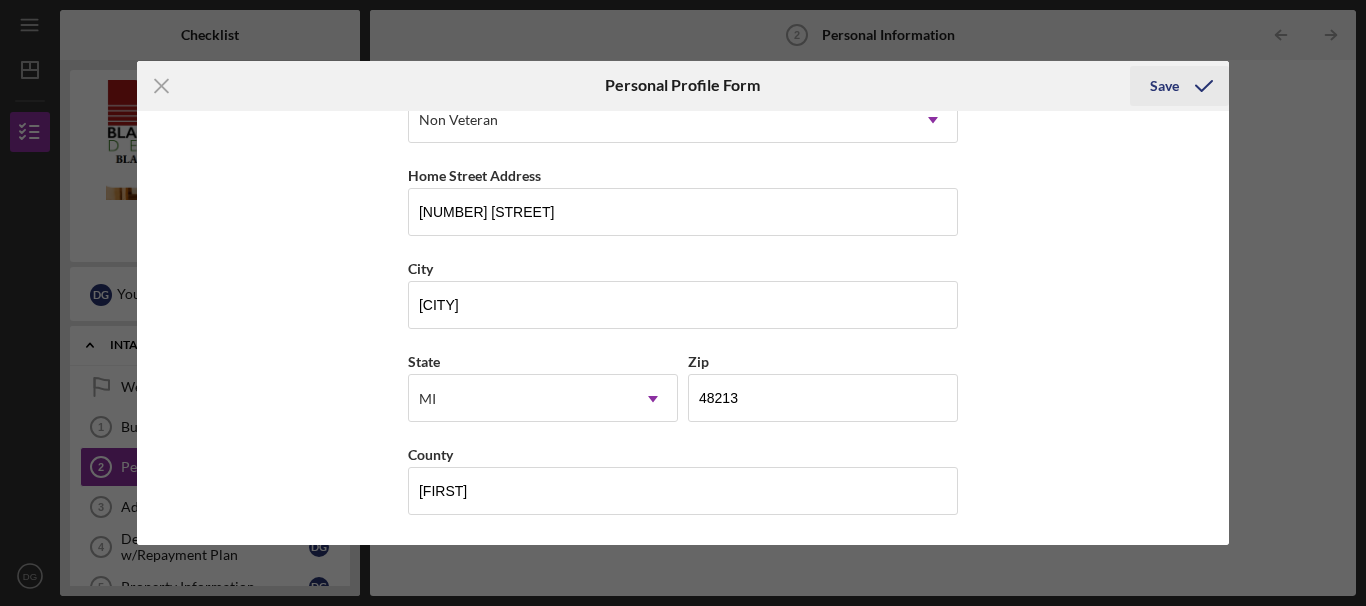 click on "Save" at bounding box center (1164, 86) 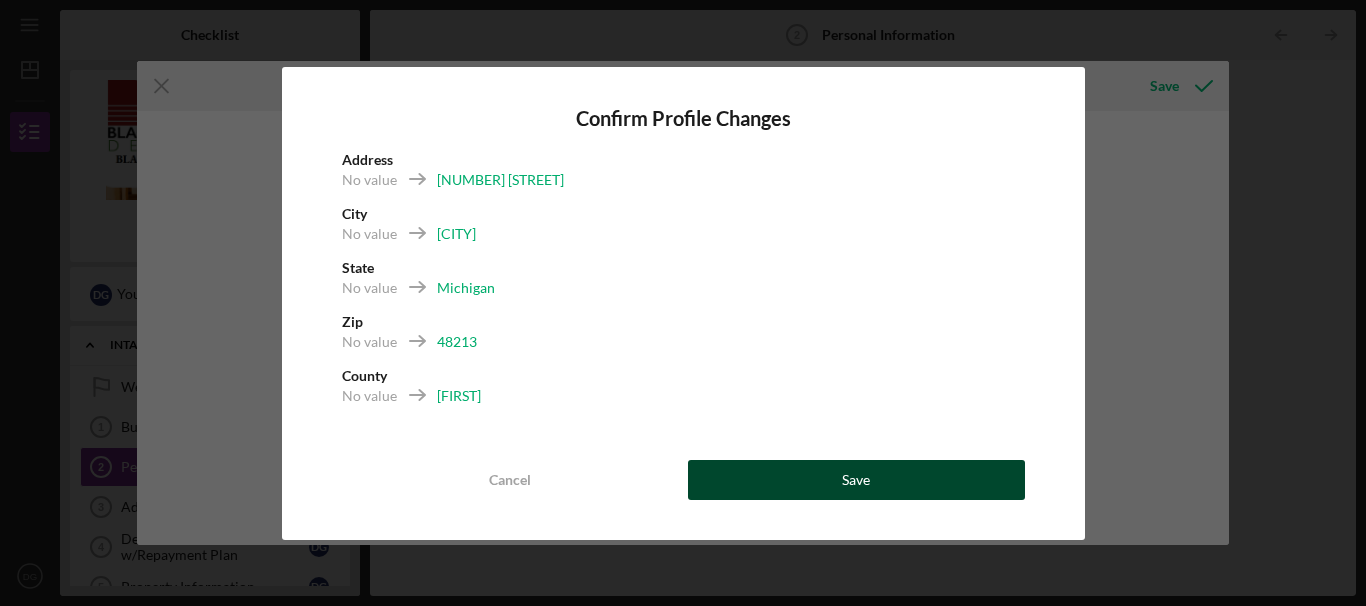 click on "Save" at bounding box center (856, 480) 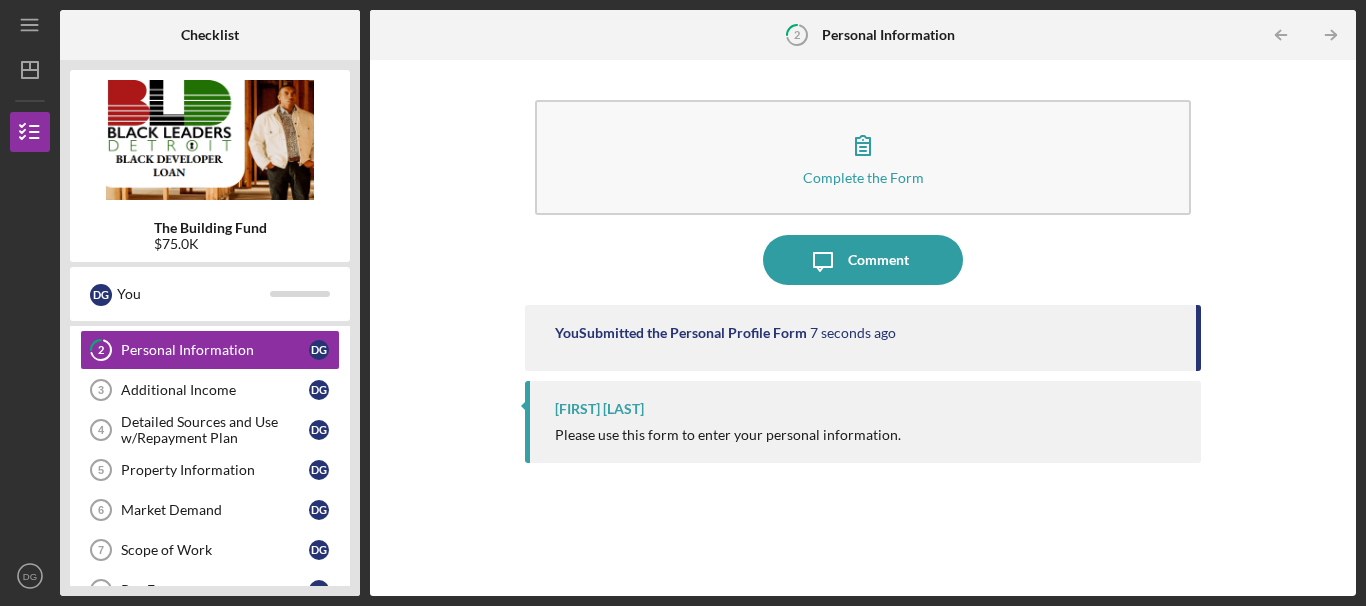 scroll, scrollTop: 141, scrollLeft: 0, axis: vertical 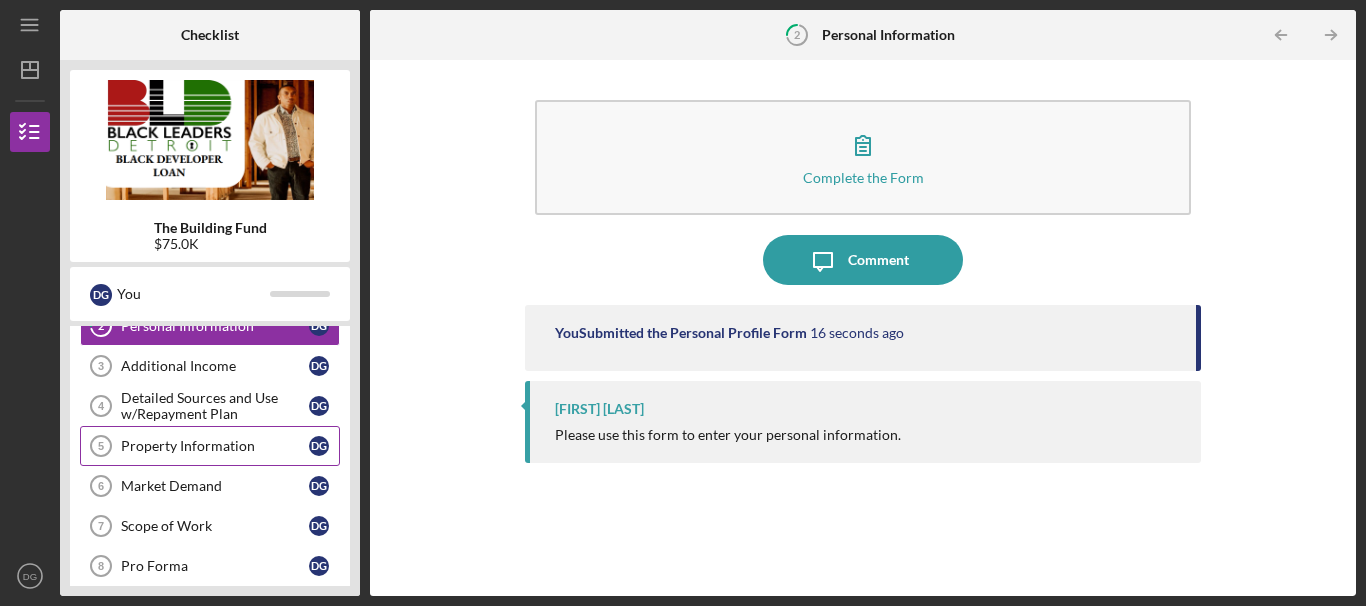 click on "Property Information" at bounding box center [215, 446] 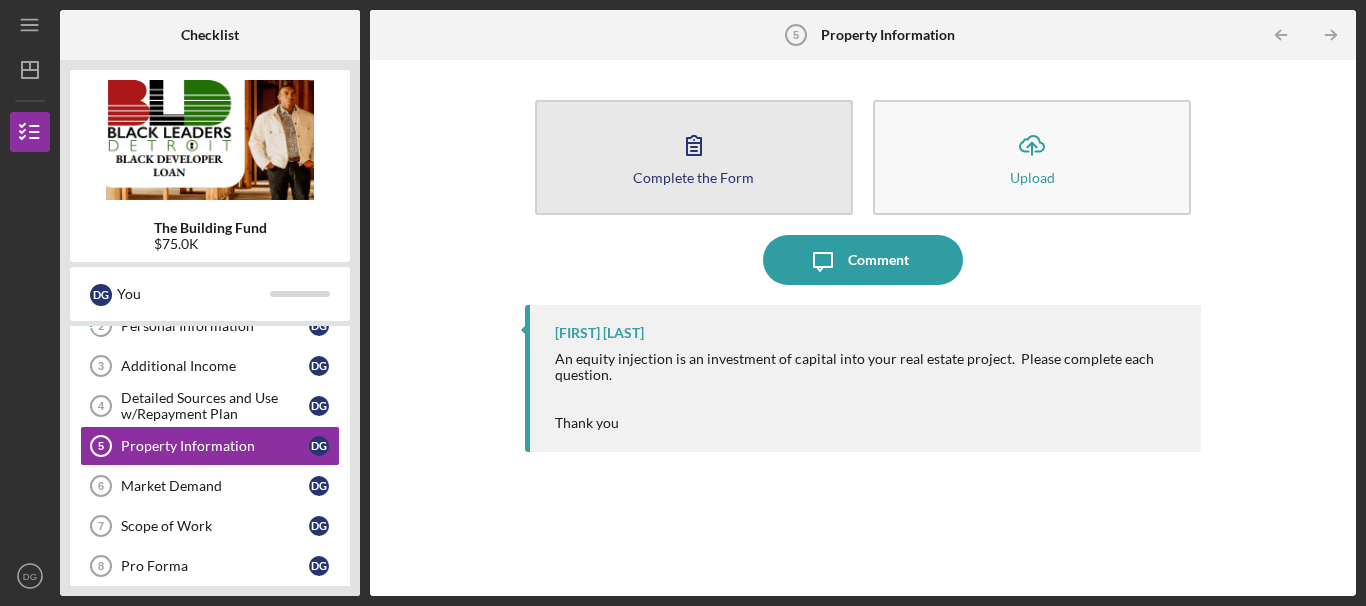 click on "Complete the Form" at bounding box center [693, 177] 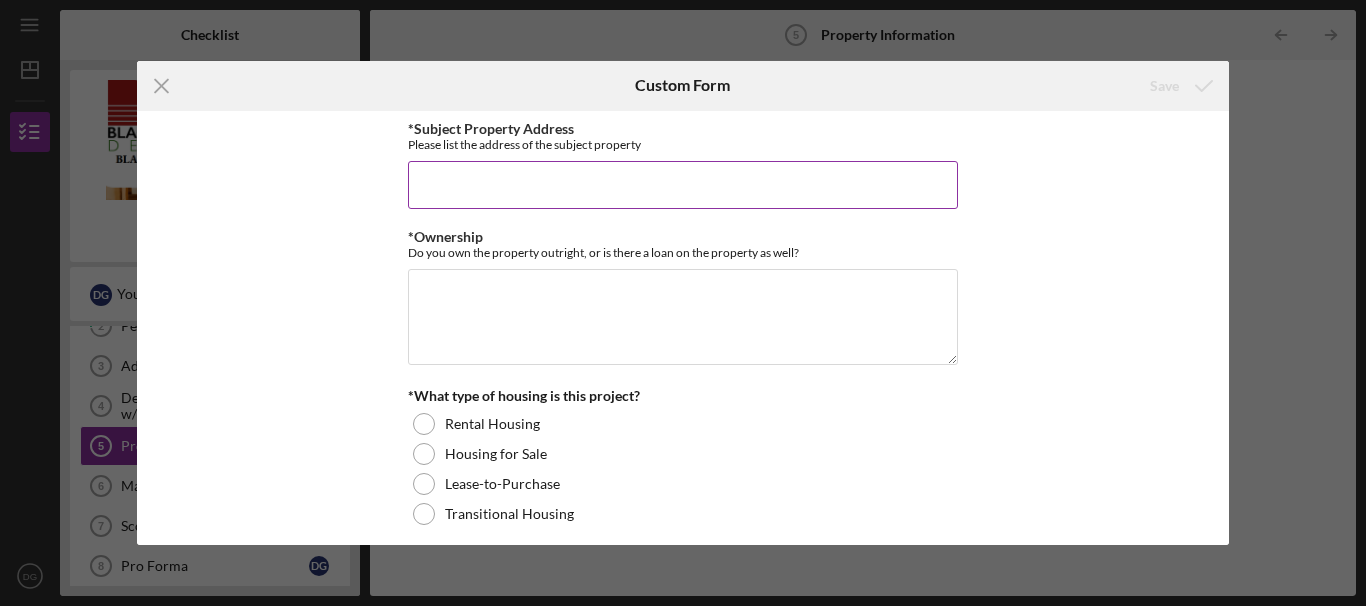 click on "*Subject Property Address" at bounding box center (683, 185) 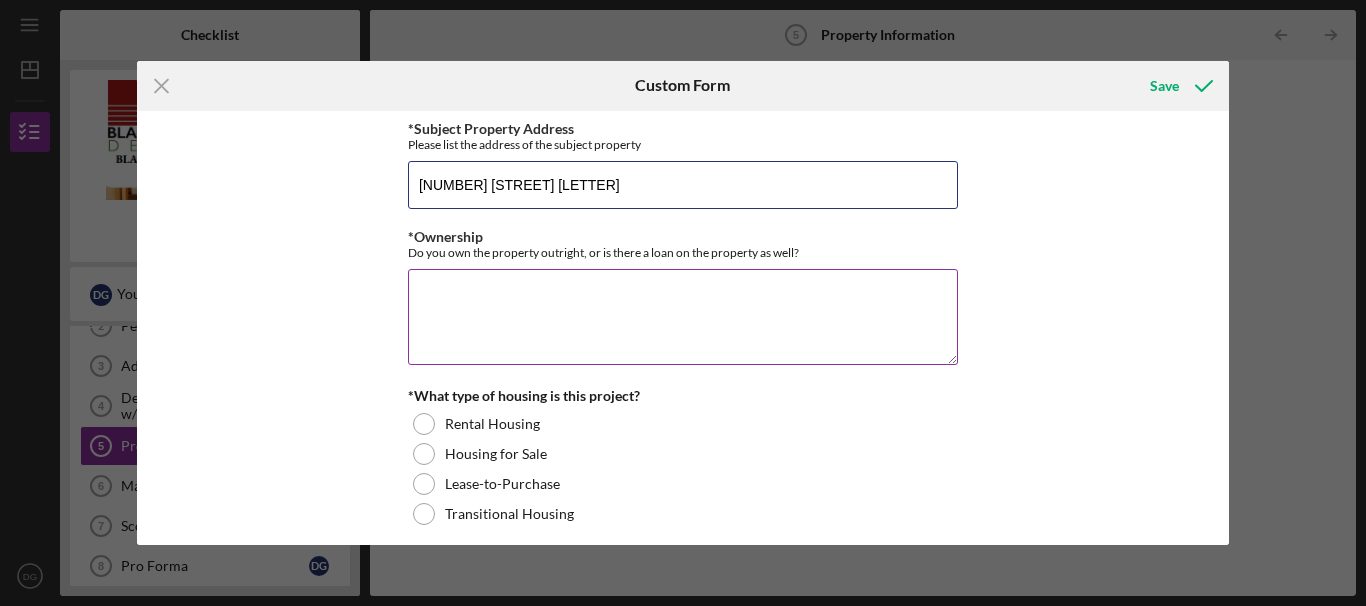 type on "[NUMBER] [STREET] [LETTER]" 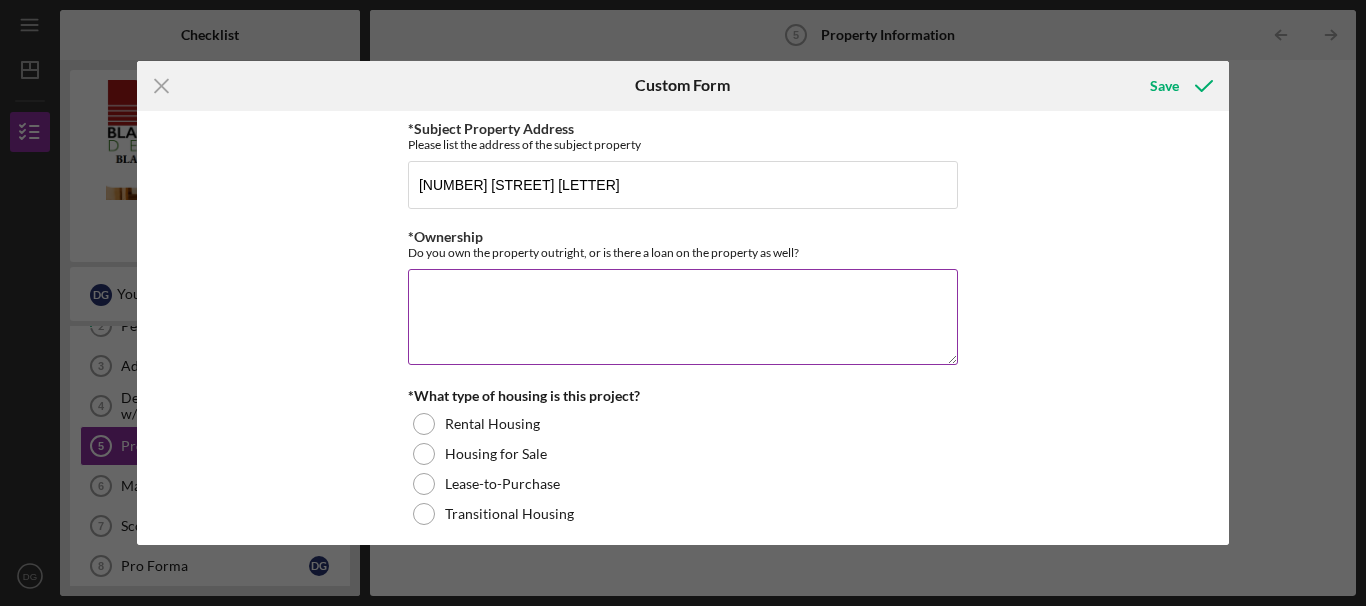 click on "*Ownership" at bounding box center (683, 317) 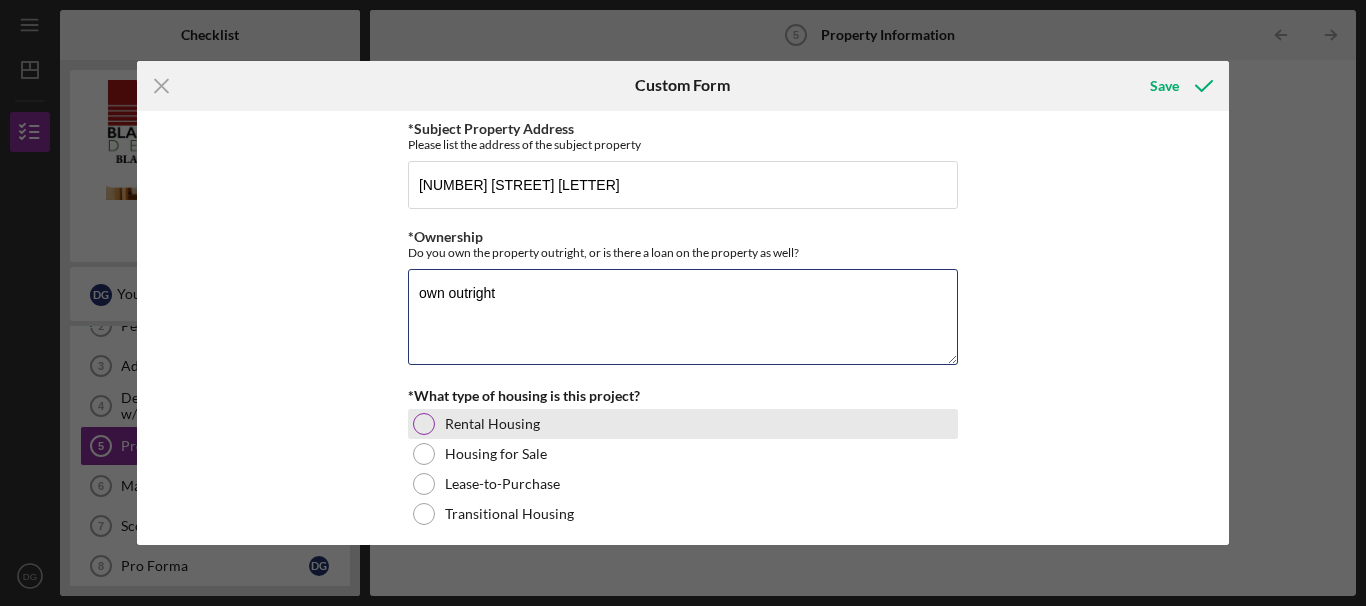 type on "own outright" 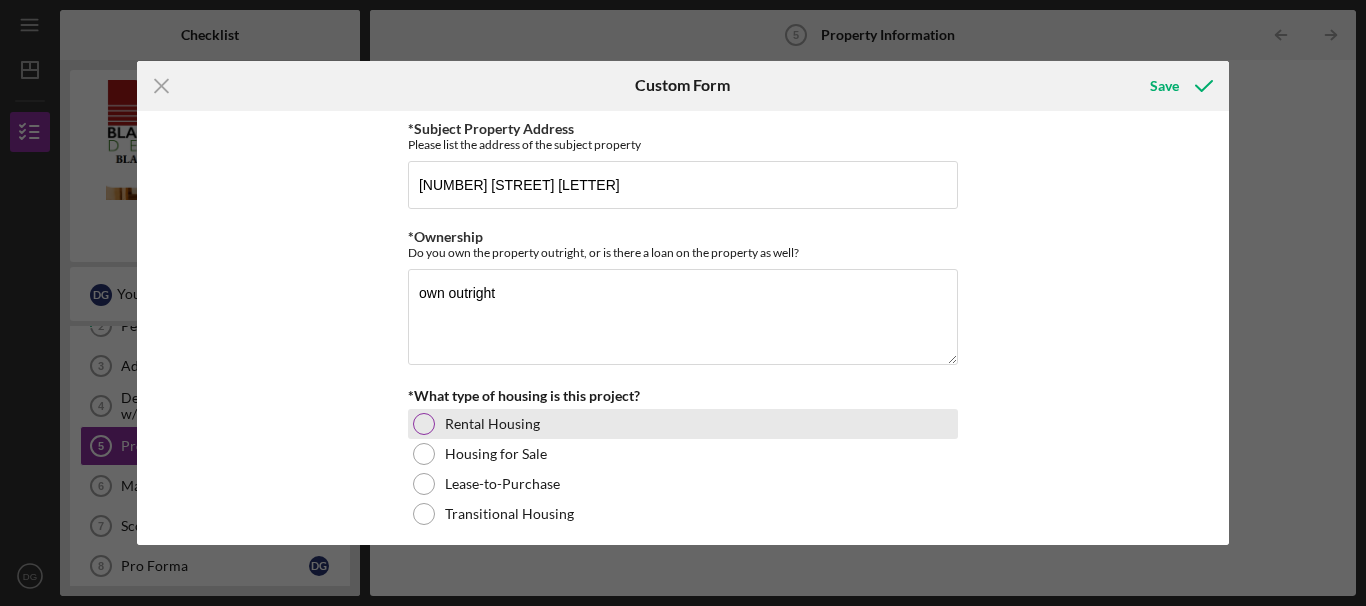 click at bounding box center (424, 424) 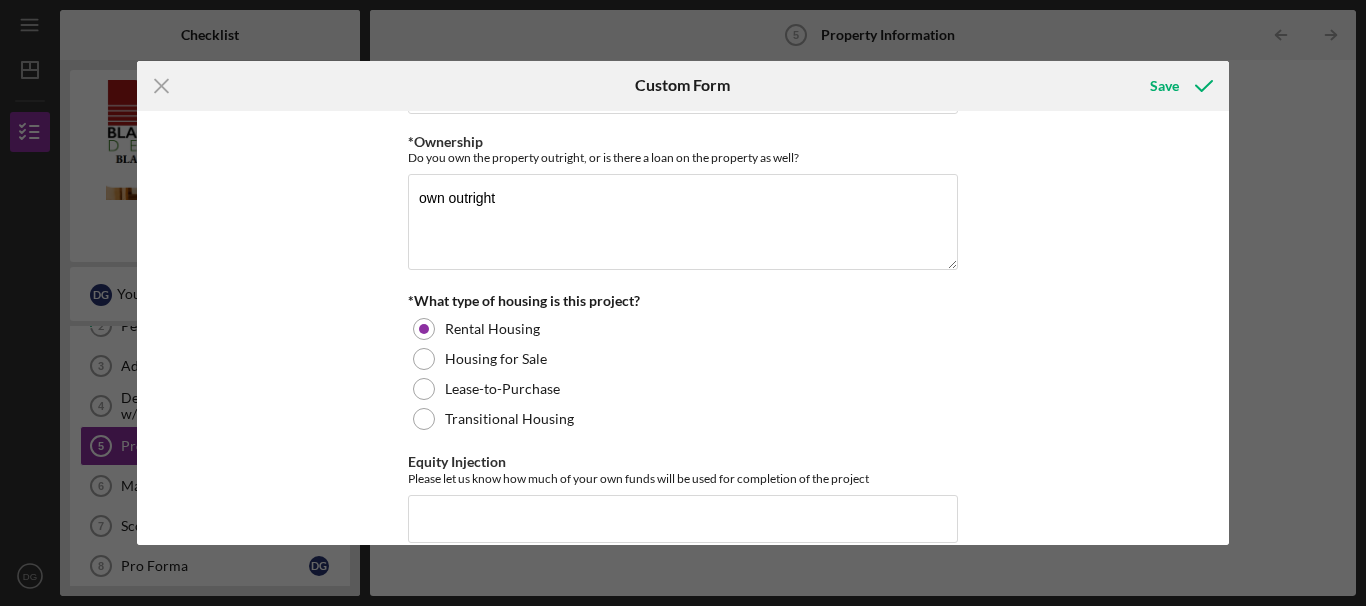 scroll, scrollTop: 122, scrollLeft: 0, axis: vertical 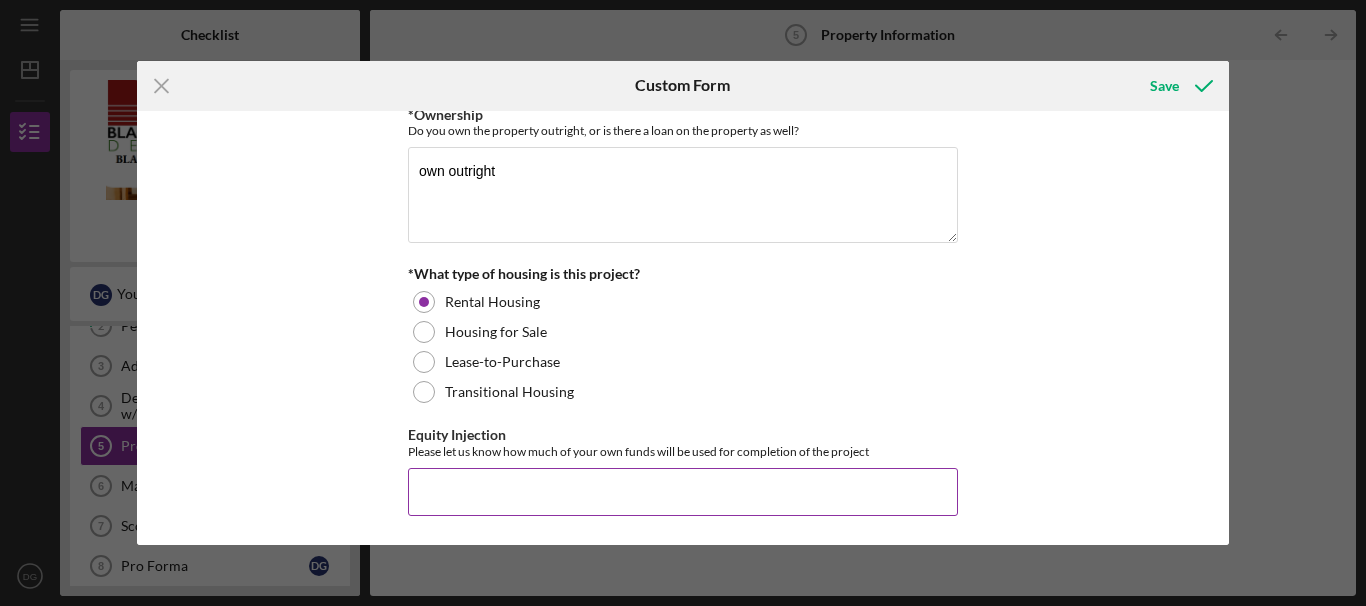 click on "Equity Injection" at bounding box center (683, 492) 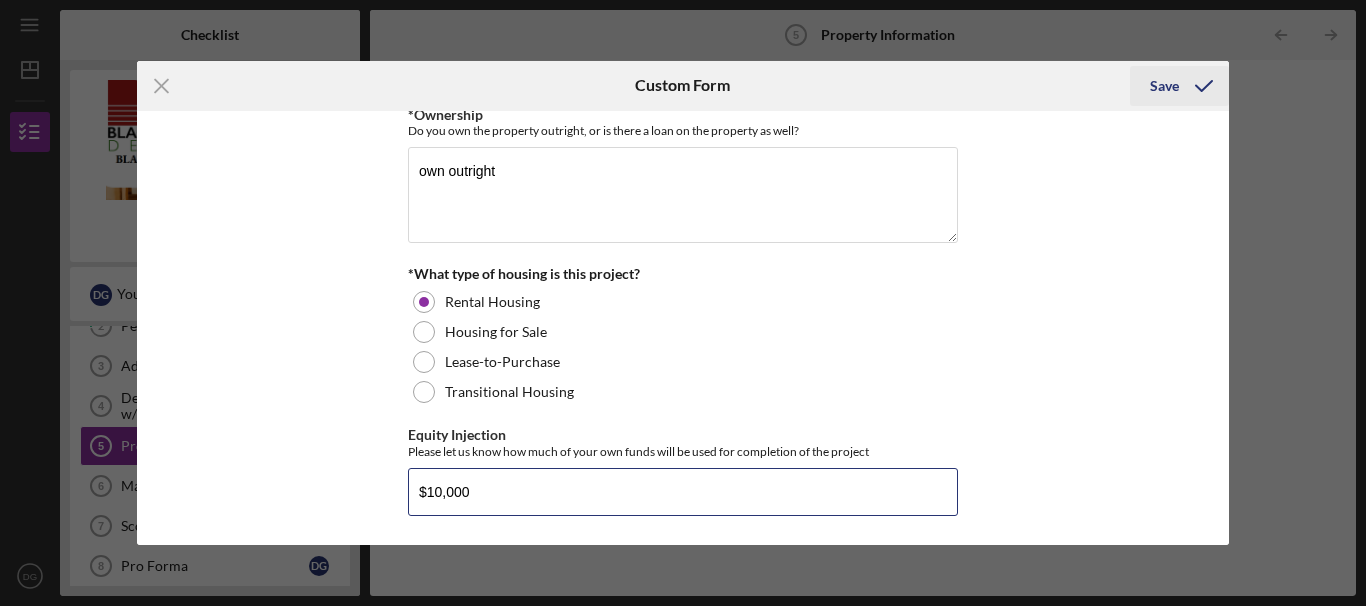 type on "$10,000" 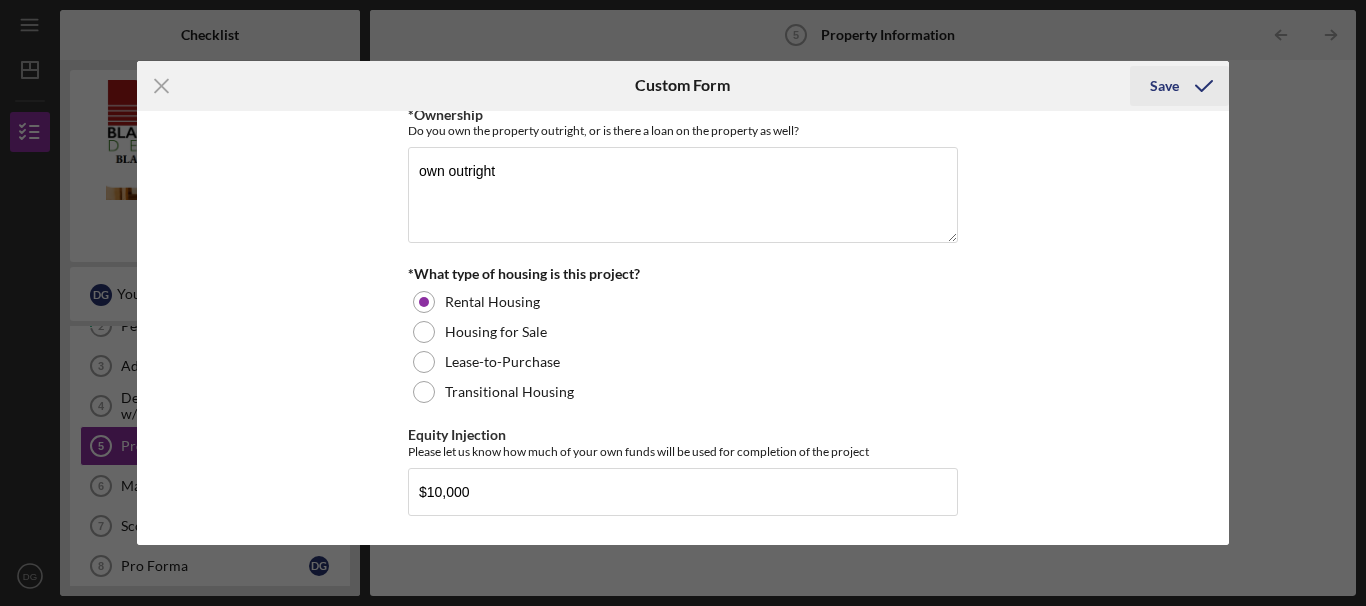 click on "Save" at bounding box center (1164, 86) 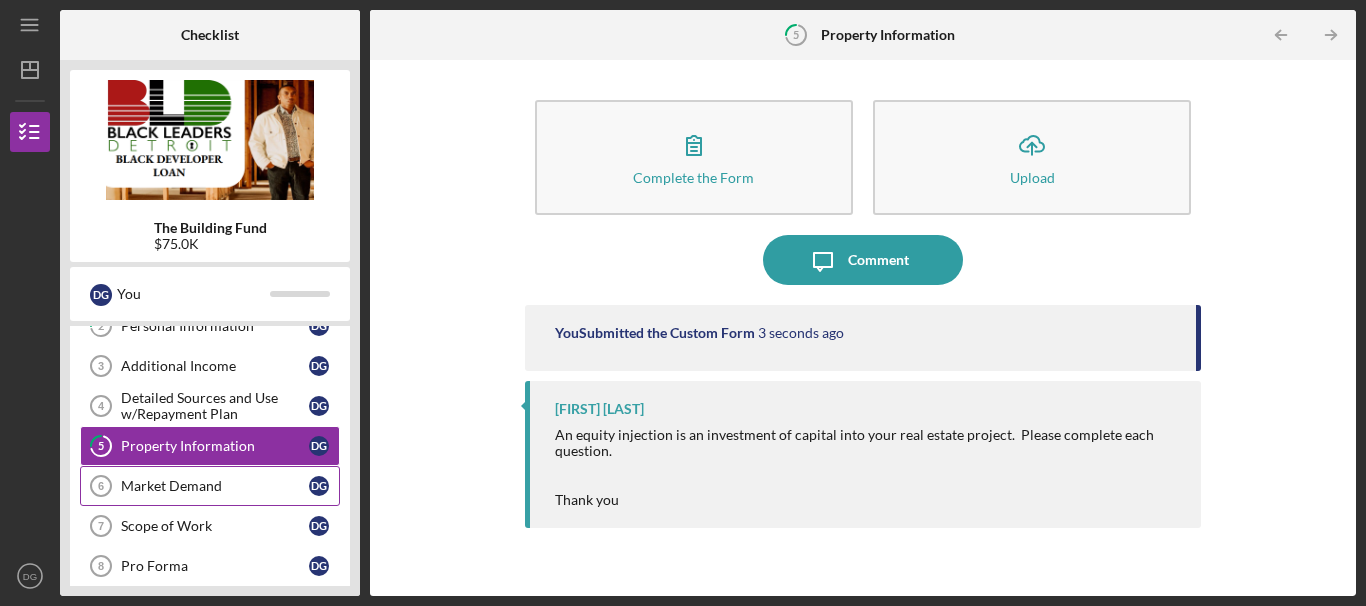 click on "Market Demand" at bounding box center [215, 486] 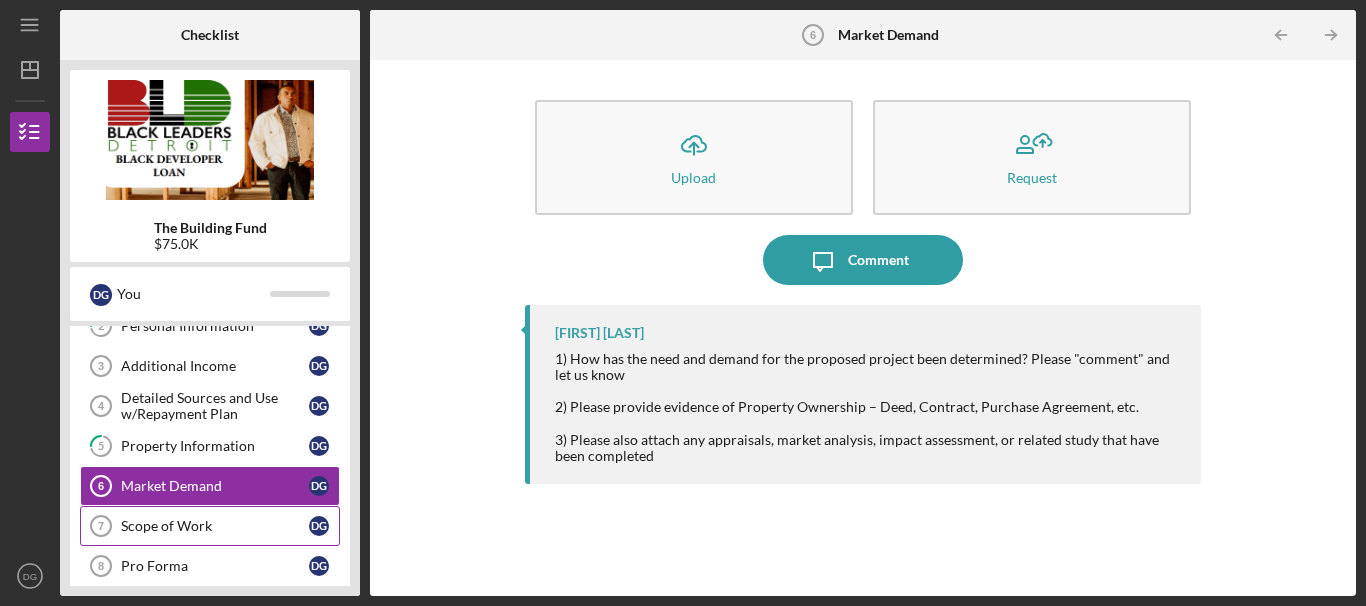 click on "Scope of Work" at bounding box center (215, 526) 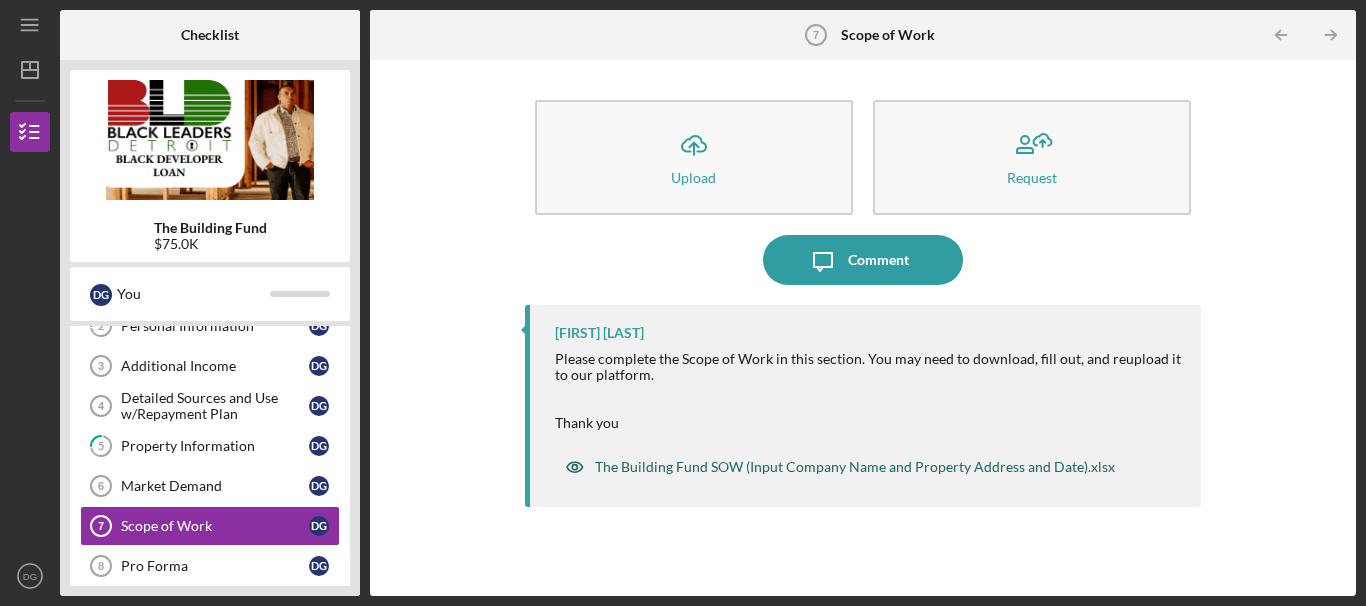 click on "The Building Fund SOW  (Input Company Name and Property Address and Date).xlsx" at bounding box center (855, 467) 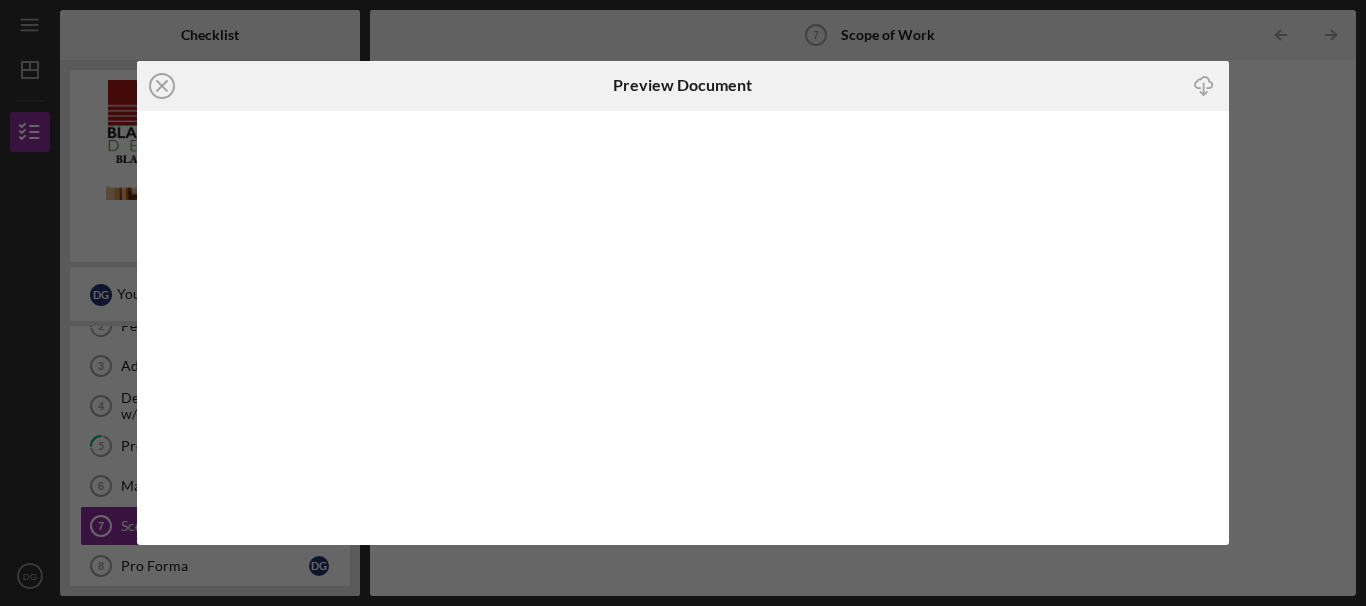 click on "Icon/Download" 